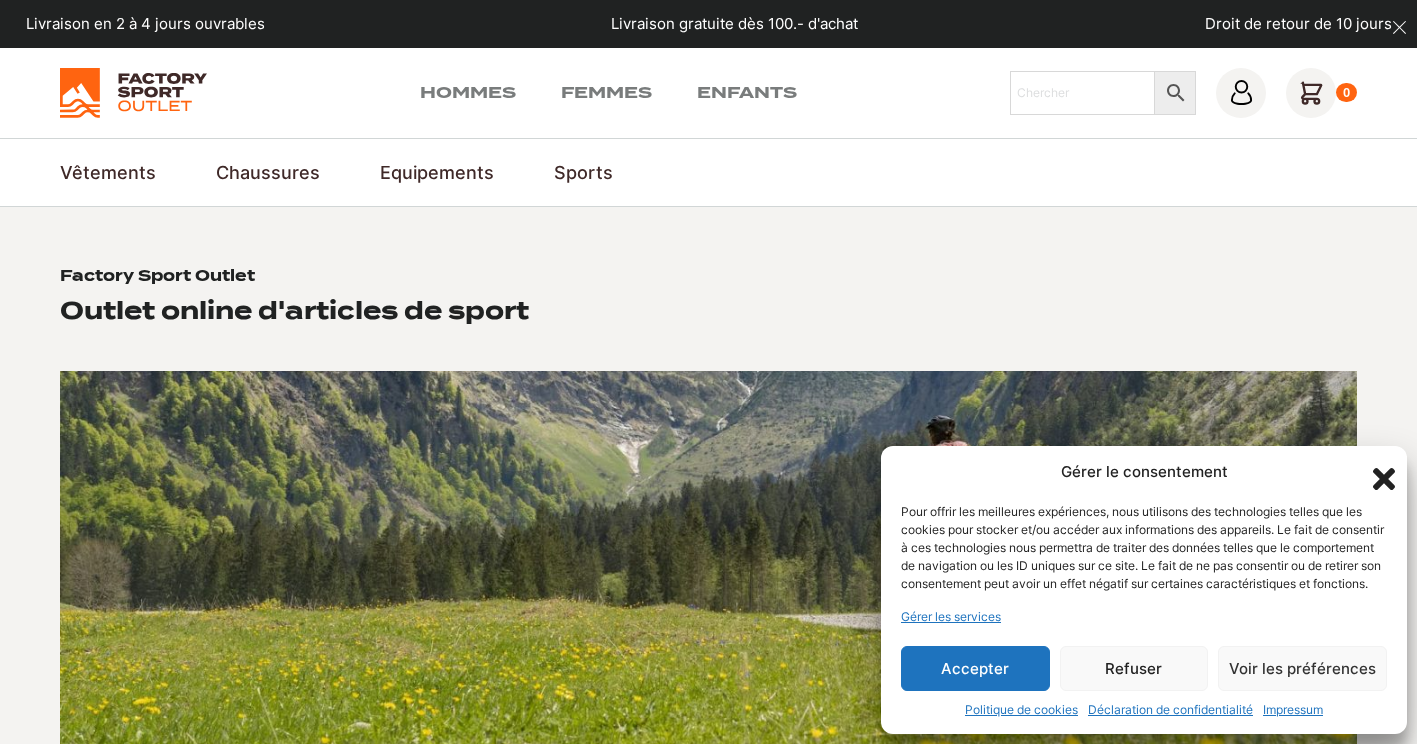 scroll, scrollTop: 0, scrollLeft: 0, axis: both 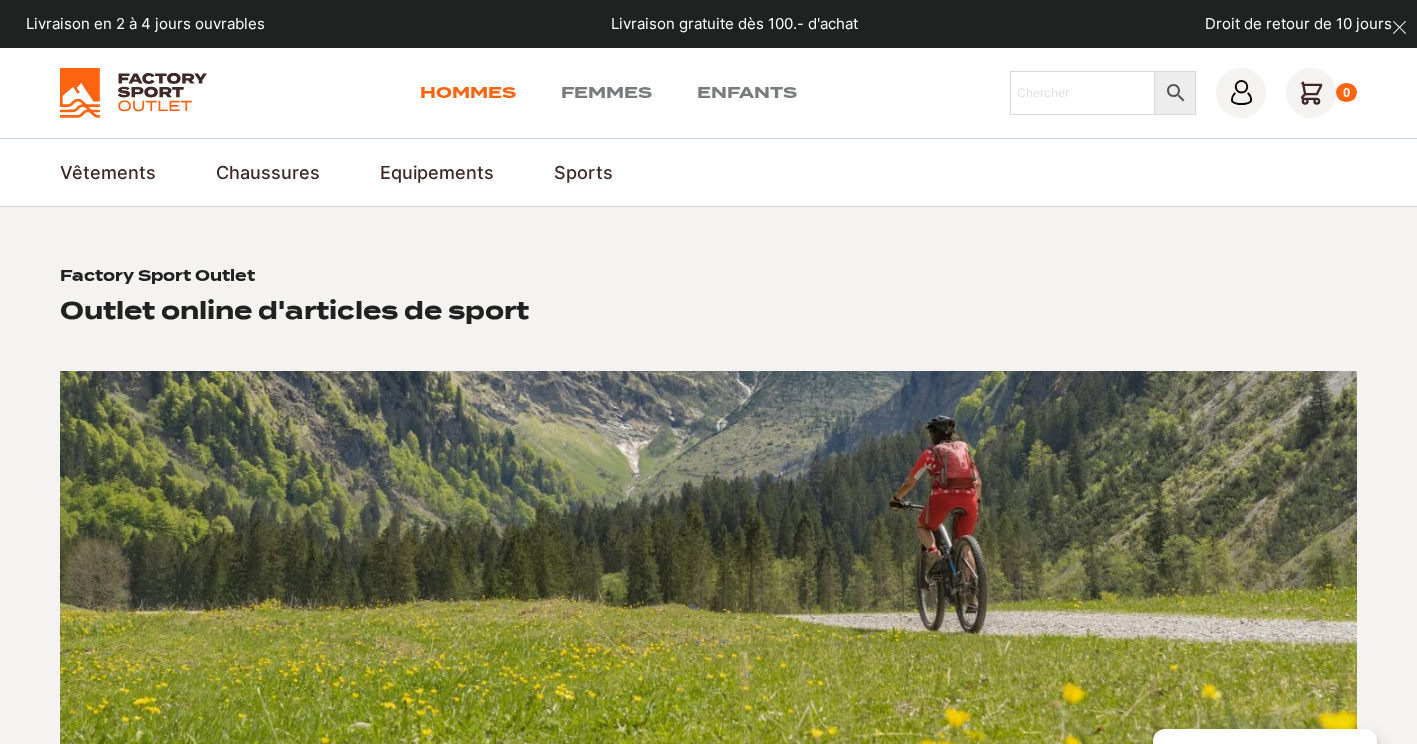 click on "Hommes" at bounding box center [468, 93] 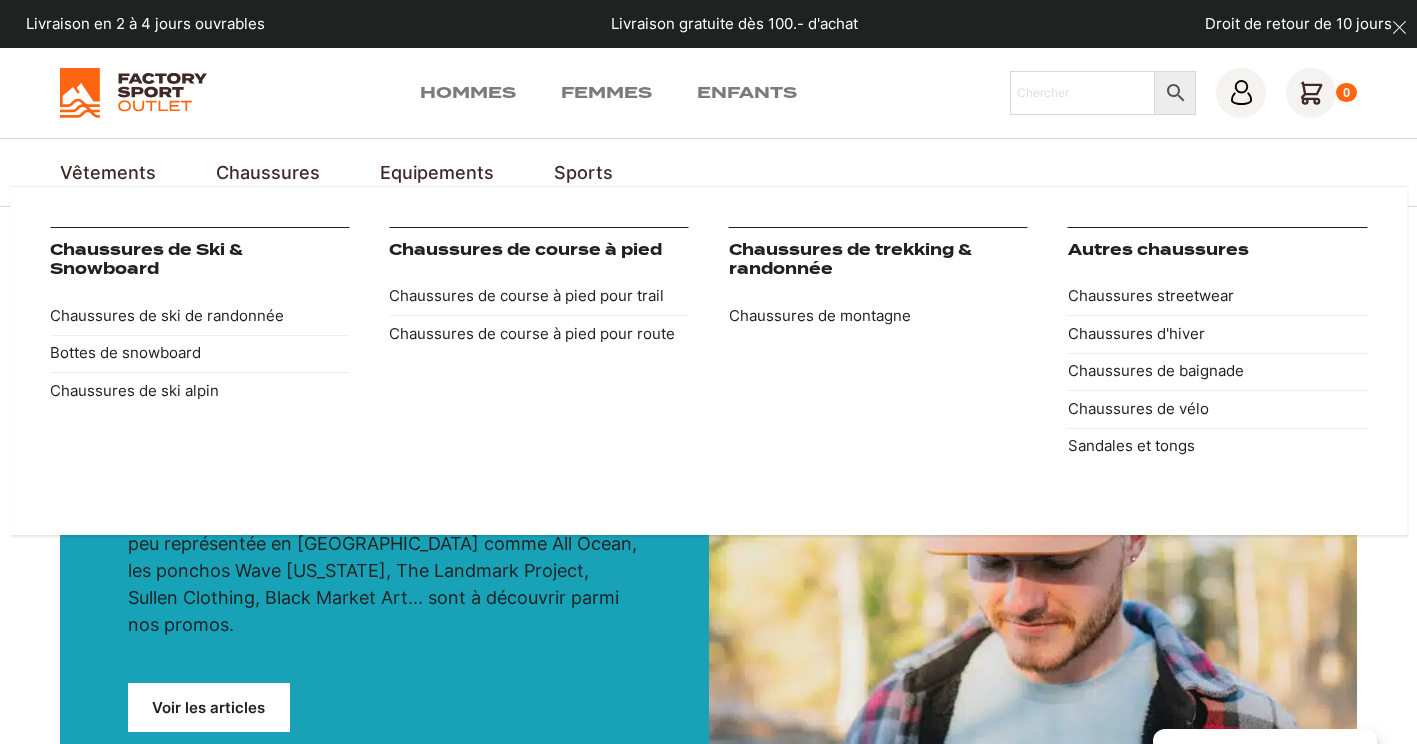 scroll, scrollTop: 0, scrollLeft: 0, axis: both 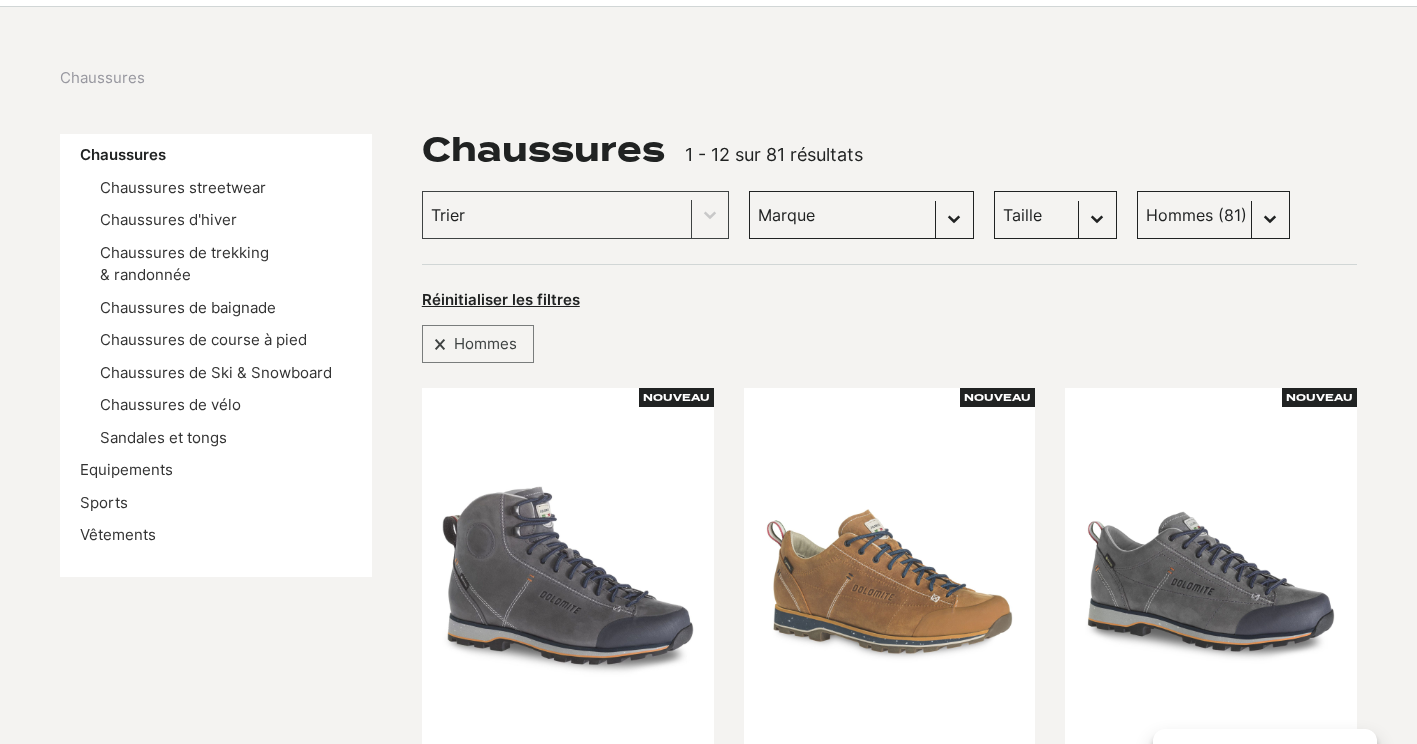 click on "[PERSON_NAME] (20) Kayland (8) Vans (21) Dolomite (11) DakarShoes (3) Globe Skateboards (3) Head (3) [PERSON_NAME] (0) Craft (1) Dynafit (0)" at bounding box center (861, 215) 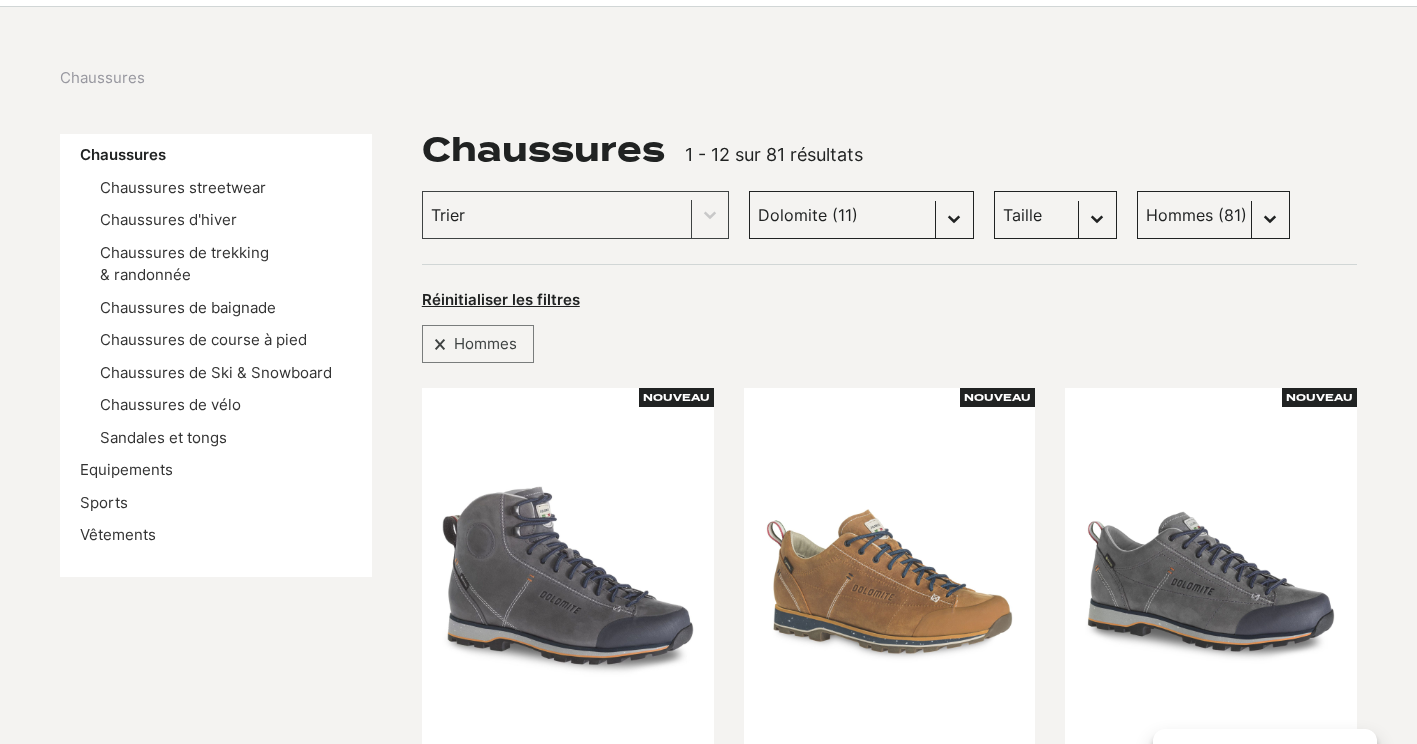 click on "[PERSON_NAME] (20) Kayland (8) Vans (21) Dolomite (11) DakarShoes (3) Globe Skateboards (3) Head (3) [PERSON_NAME] (0) Craft (1) Dynafit (0)" at bounding box center [861, 215] 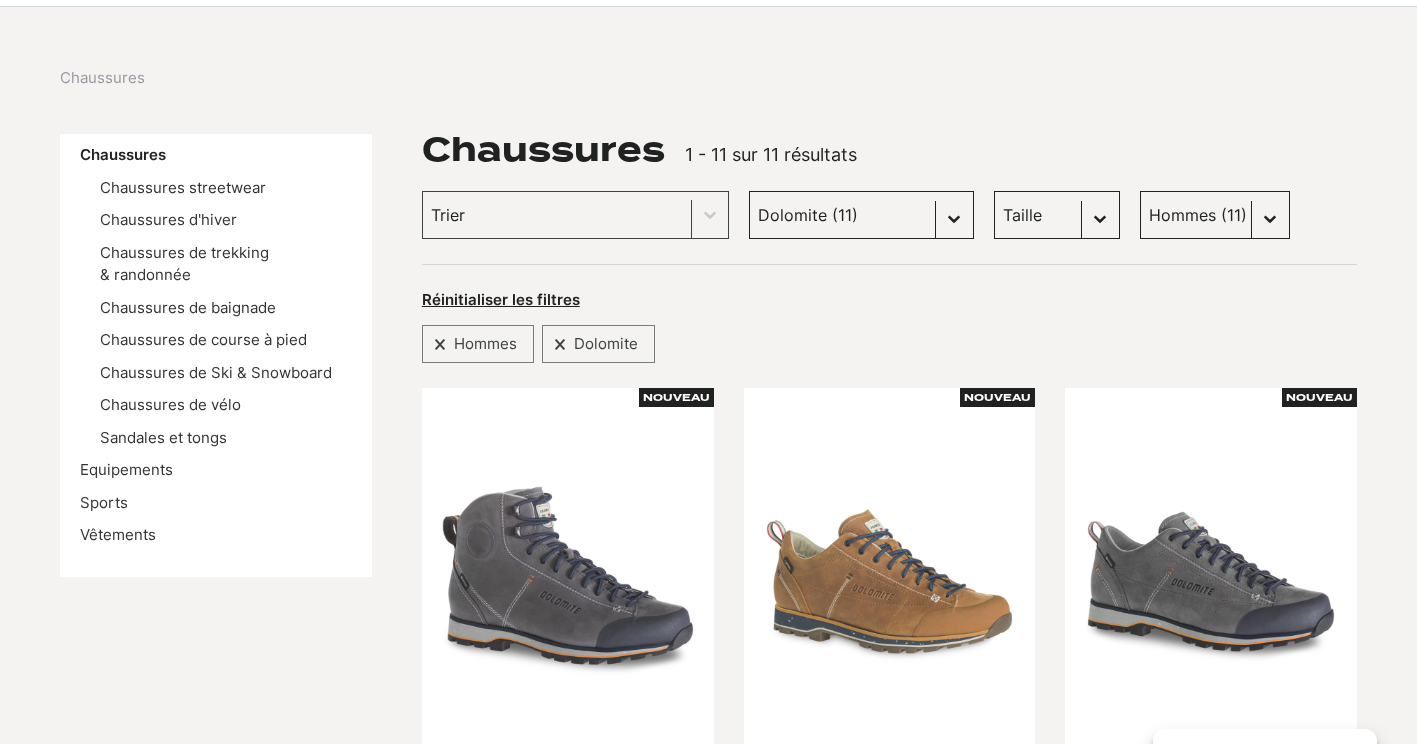 click on "Taille 40.5 (0) 43 (0) 45 (1) 36 (0) 42 (0) 45.5 (0) 46 (0) 47 (0) 38 (0) 41 (0) 42.5 (0) 43.5 (0) 44 (0) 37 (0) 37.5 (0) 39 (0) 40 (0) 38.5 (0) 31 (0) 32 (0) 33 (0) 34 (0) 35 (0) 36.5 (0) 38-39 (0) 40-41 (0) 44.5 (0) 46-47 (0) 47.5 (0)" at bounding box center [1057, 215] 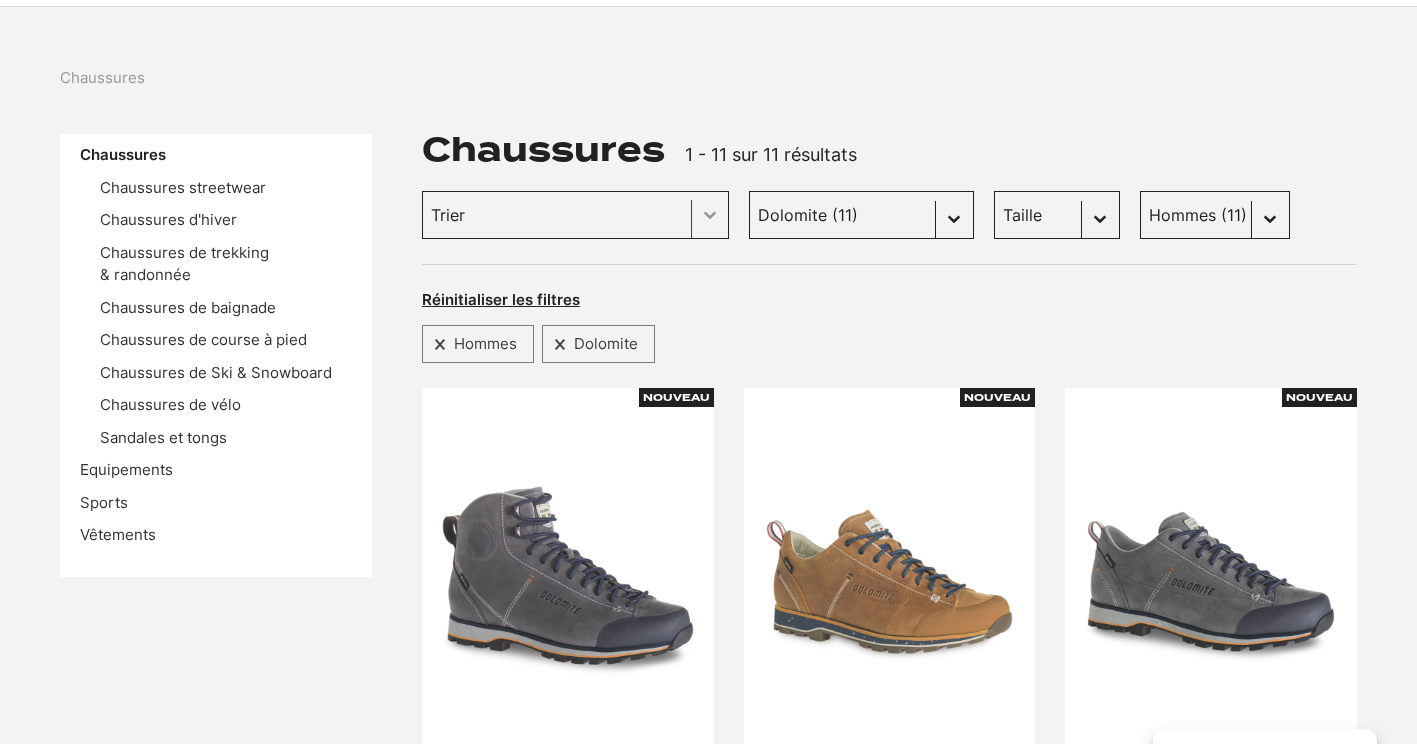 click at bounding box center (710, 215) 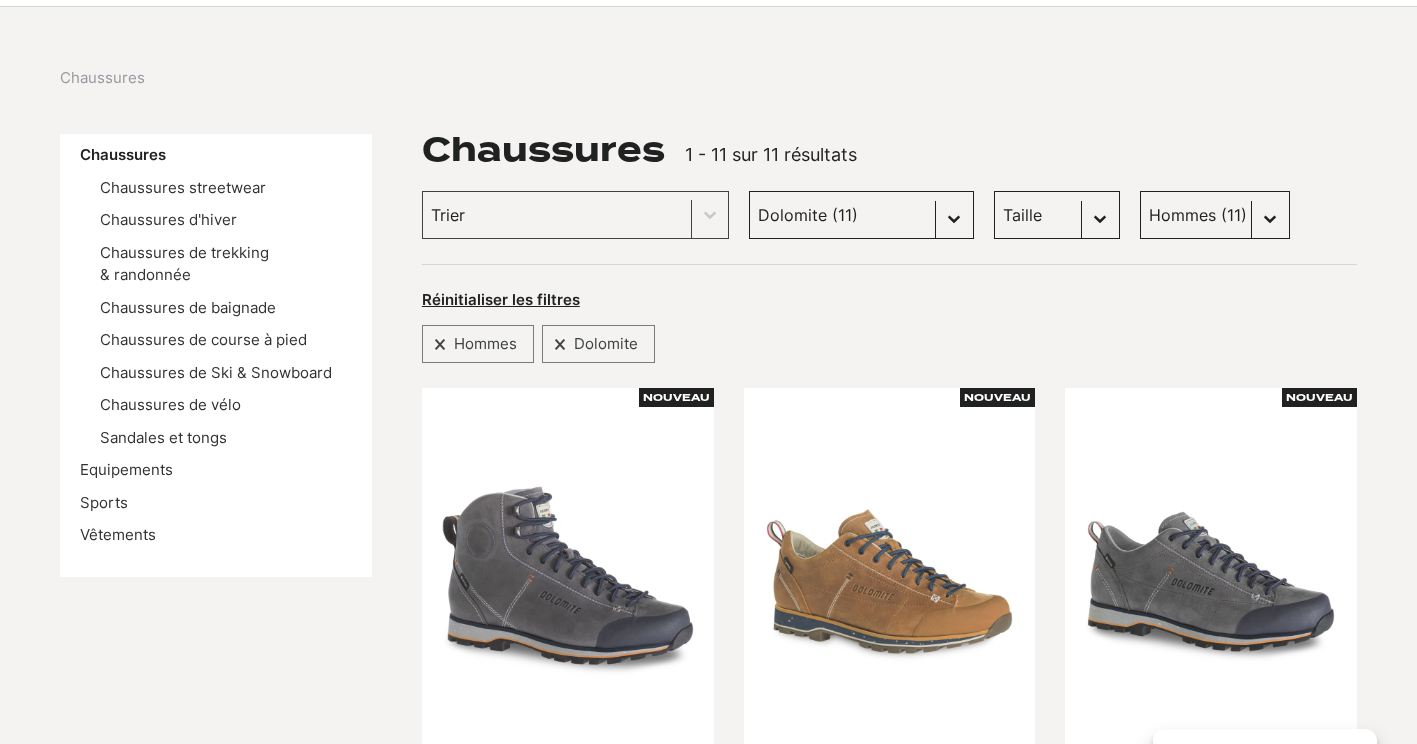 click on "Chaussures Chaussures Chaussures streetwear Chaussures d'hiver Chaussures de trekking & randonnée Chaussures de baignade Chaussures de course à pied Chaussures de Ski & Snowboard Chaussures de vélo Sandales et tongs Equipements Sports Vêtements Chaussures 1 - 11 sur 11 résultats Chaussures streetwear Chaussures d'hiver Chaussures de trekking & randonnée Chaussures de montagne Chaussures de baignade Chaussures de course à pied Chaussures de course à pied pour route Chaussures de course à pied pour trail Chaussures de Ski & Snowboard Chaussures de ski de randonnée
Trier
Trier le contenu Trier Plus récents Plus anciens Prix croissants Prix décroissants Trier le contenu
Marque
Sélectionnez le contenu Marque Scott (20) Kayland (8) Vans (21) Dolomite (11) DakarShoes (3) Globe Skateboards (3) Head (3) Paredes (0) Craft (1) Dynafit (0)
Taille
Sélectionnez le contenu Taille 40.5 (0) 43 (0) 45 (1) 36 (0) 42 (0) 45.5 (0) 46 (0) 47 (0) 38 (0)" at bounding box center (708, 1338) 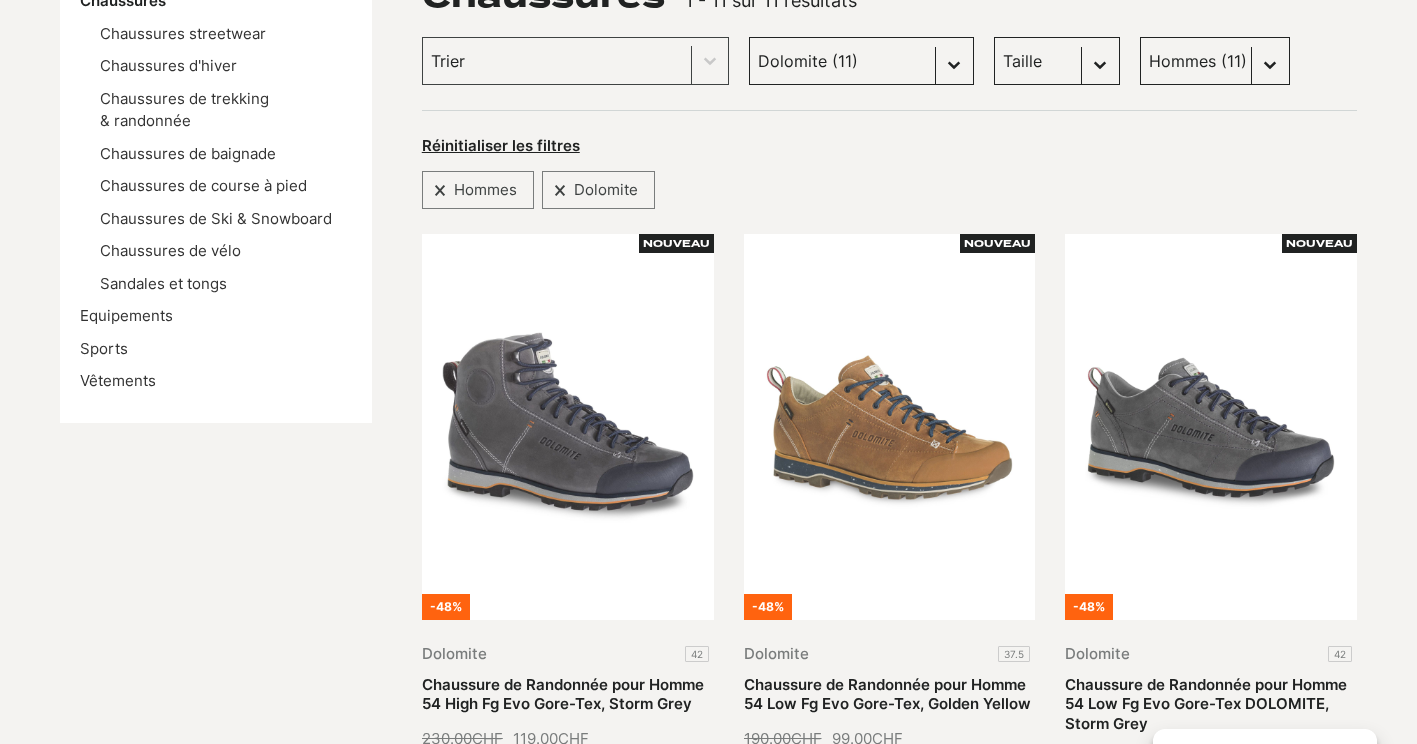 scroll, scrollTop: 400, scrollLeft: 0, axis: vertical 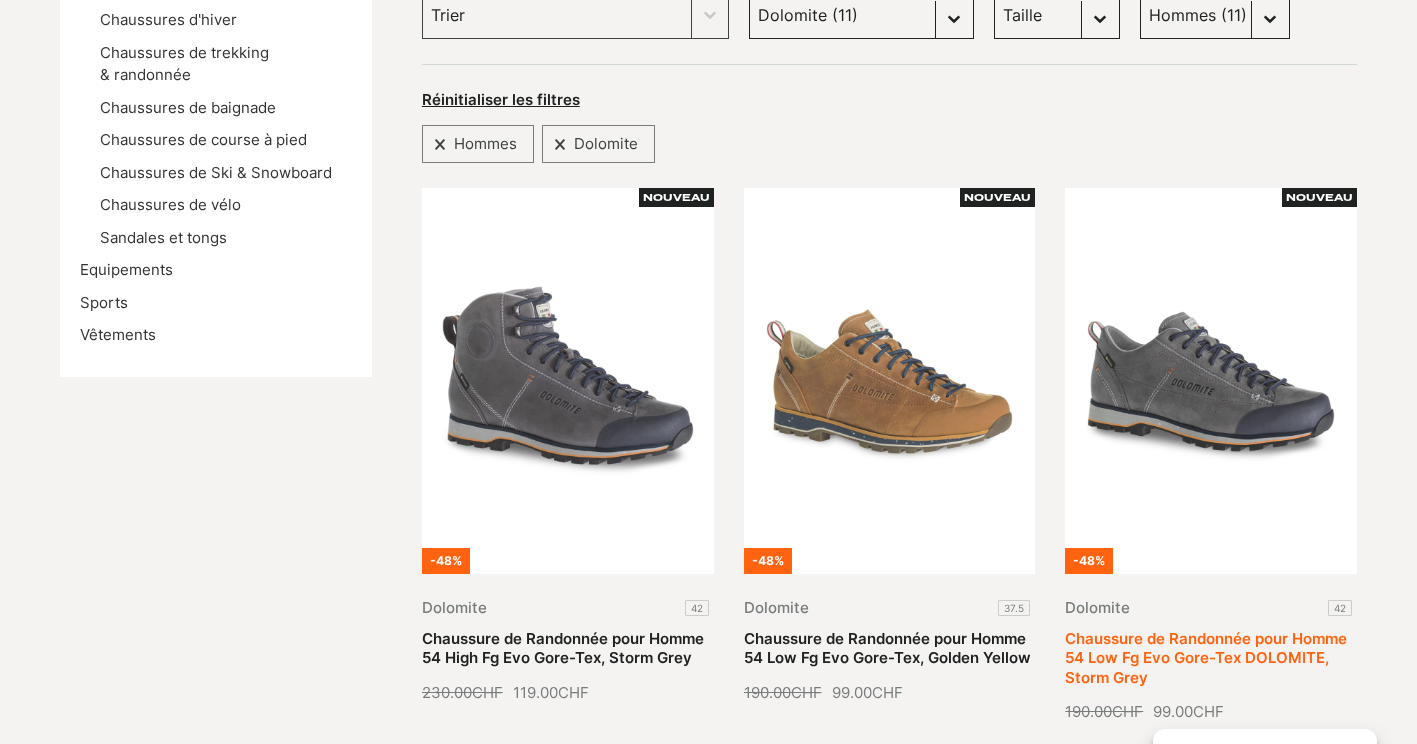 click on "Chaussure de Randonnée pour Homme 54 Low Fg Evo Gore-Tex DOLOMITE, Storm Grey" at bounding box center [1206, 658] 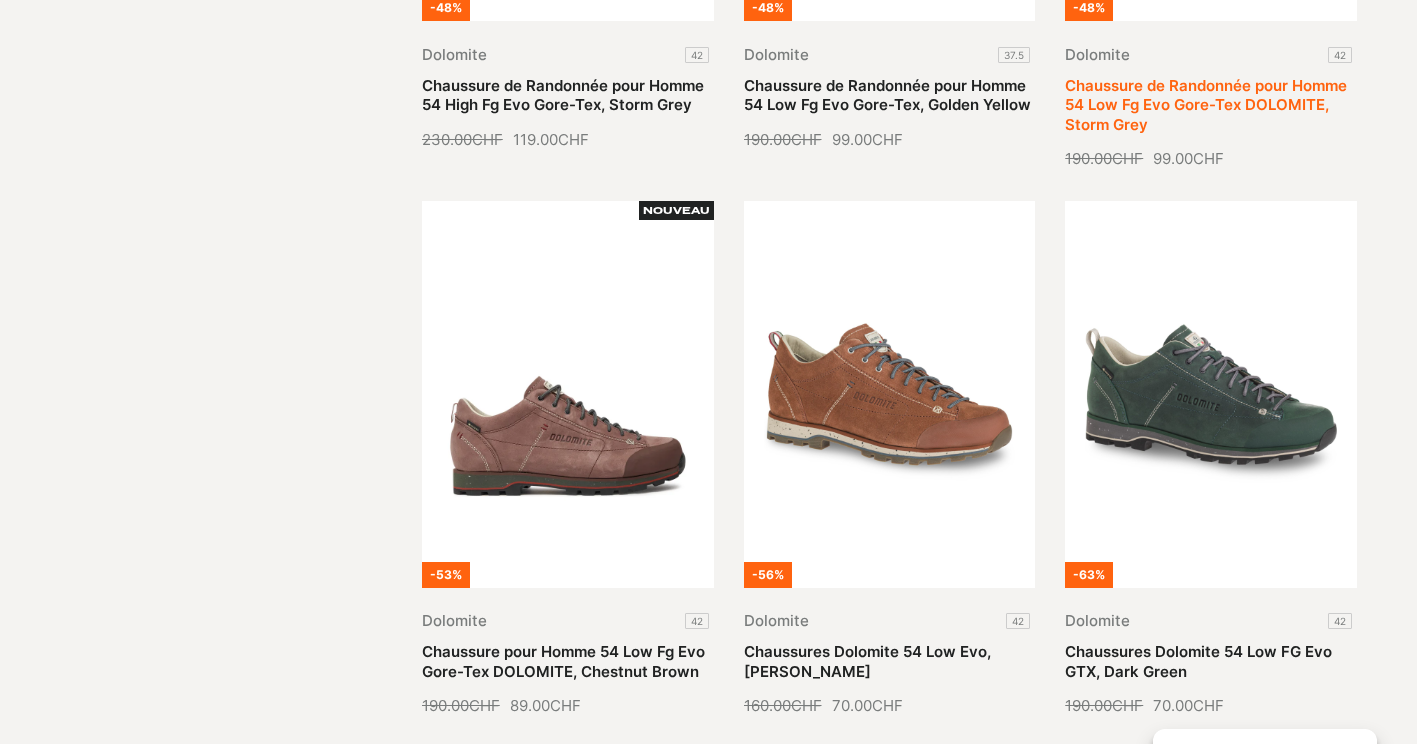 scroll, scrollTop: 1000, scrollLeft: 0, axis: vertical 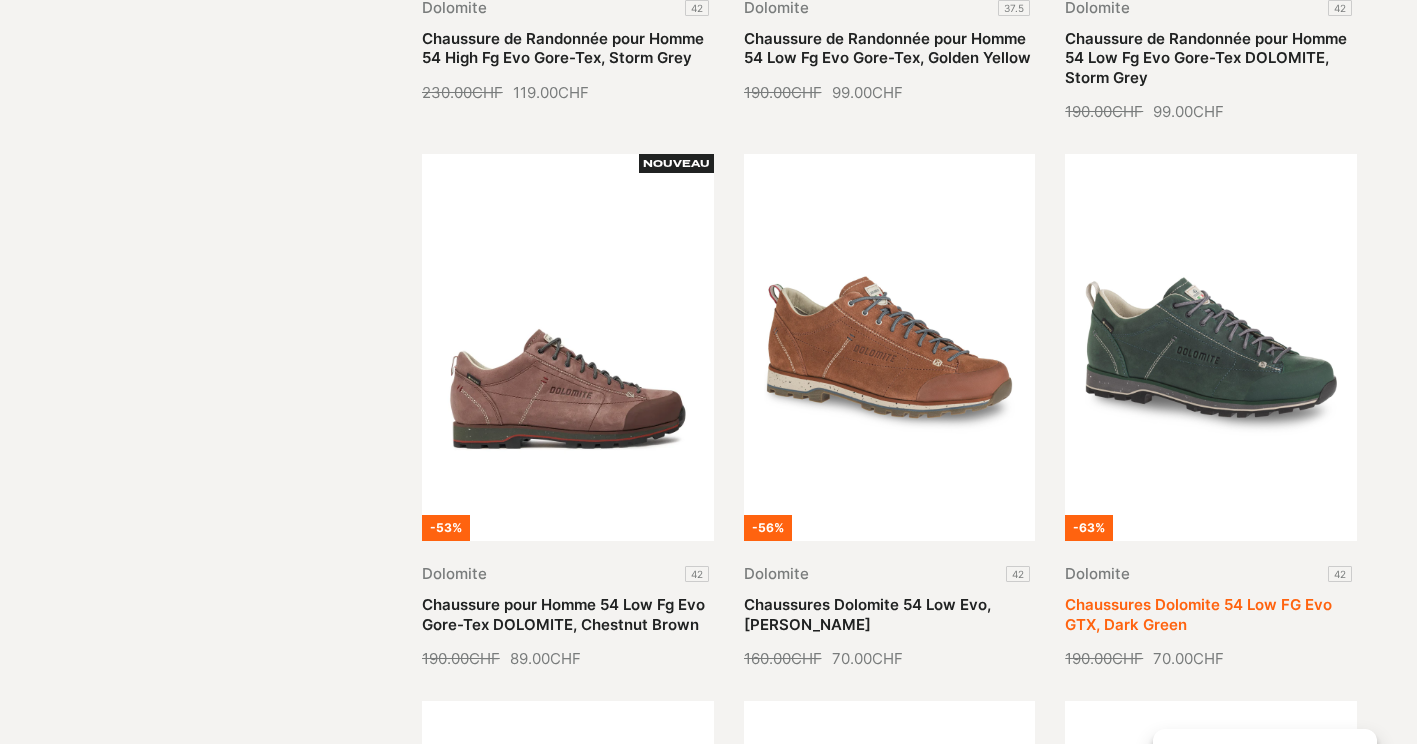 click on "Chaussures Dolomite 54 Low FG Evo GTX, Dark Green" at bounding box center (1198, 614) 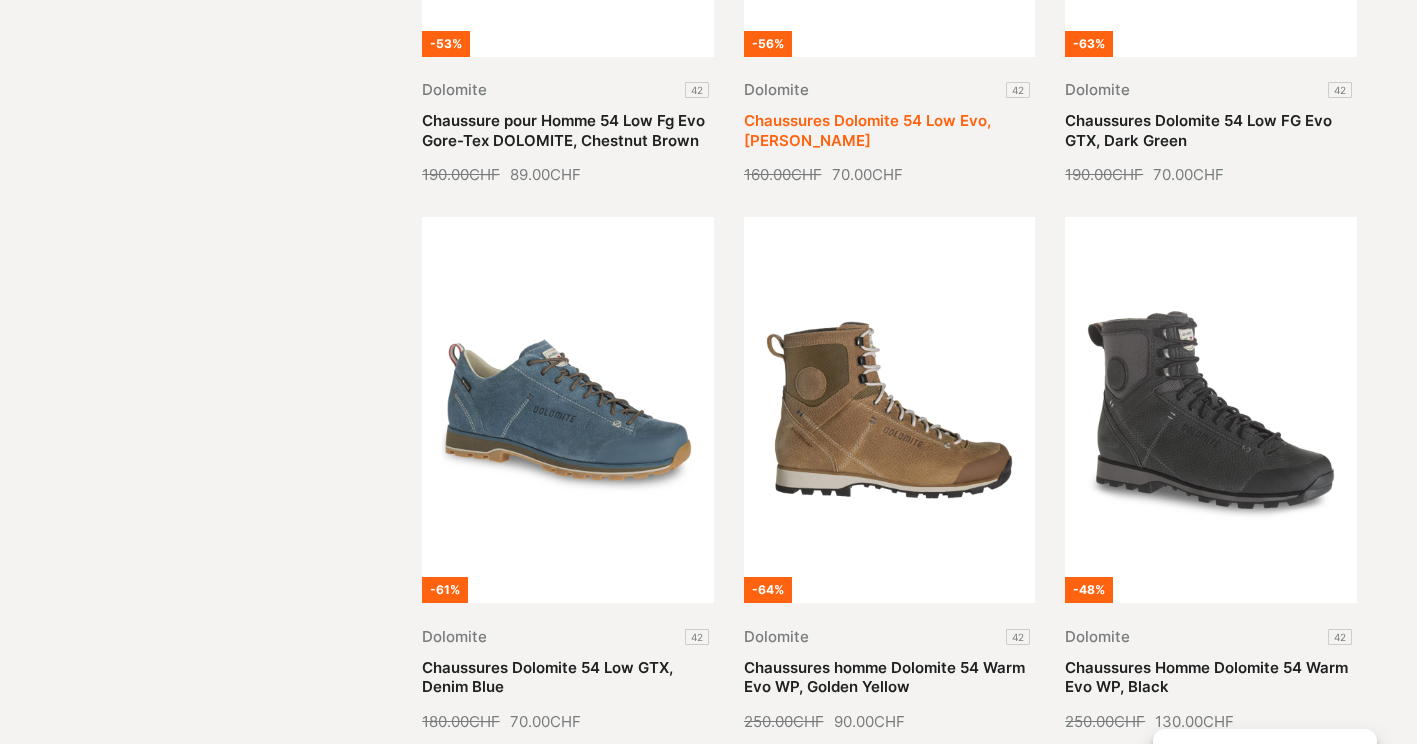scroll, scrollTop: 1500, scrollLeft: 0, axis: vertical 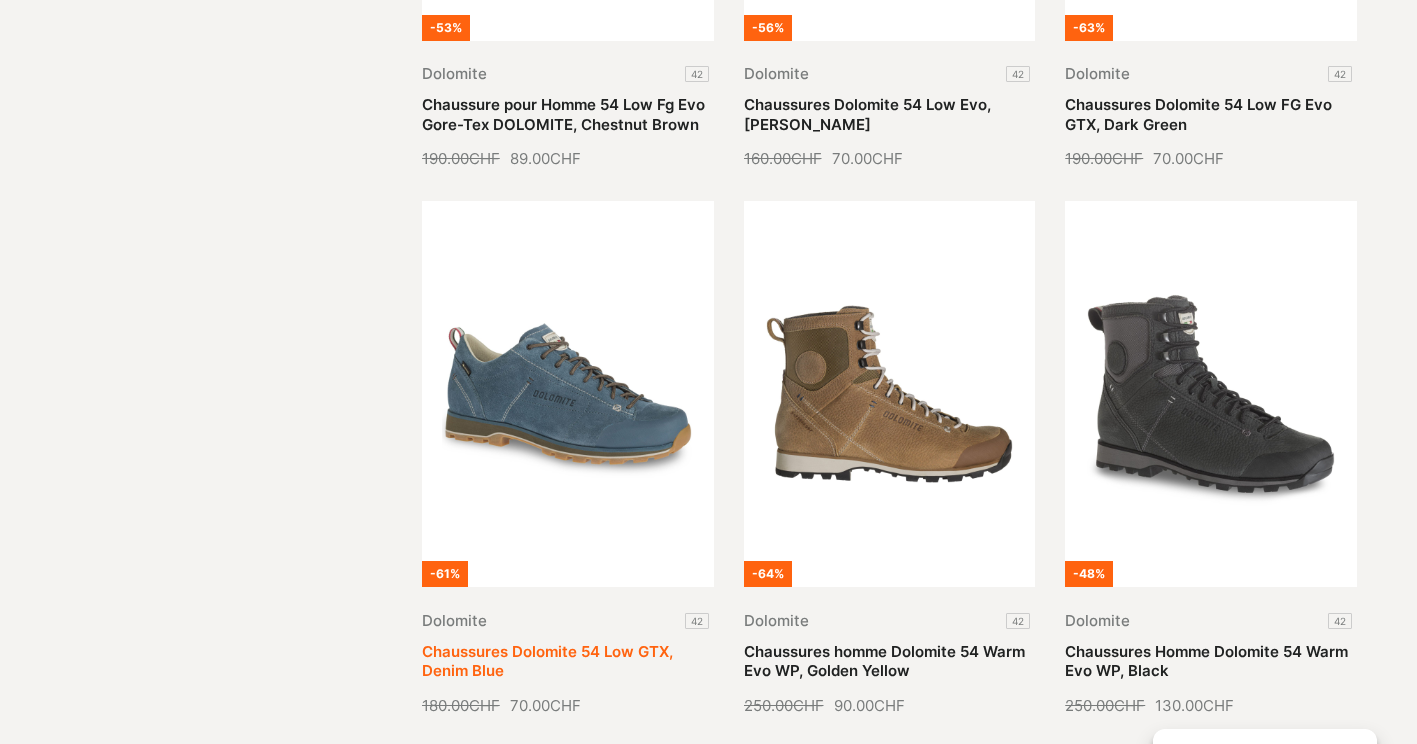 click on "Chaussures Dolomite 54 Low GTX, Denim Blue" at bounding box center [547, 661] 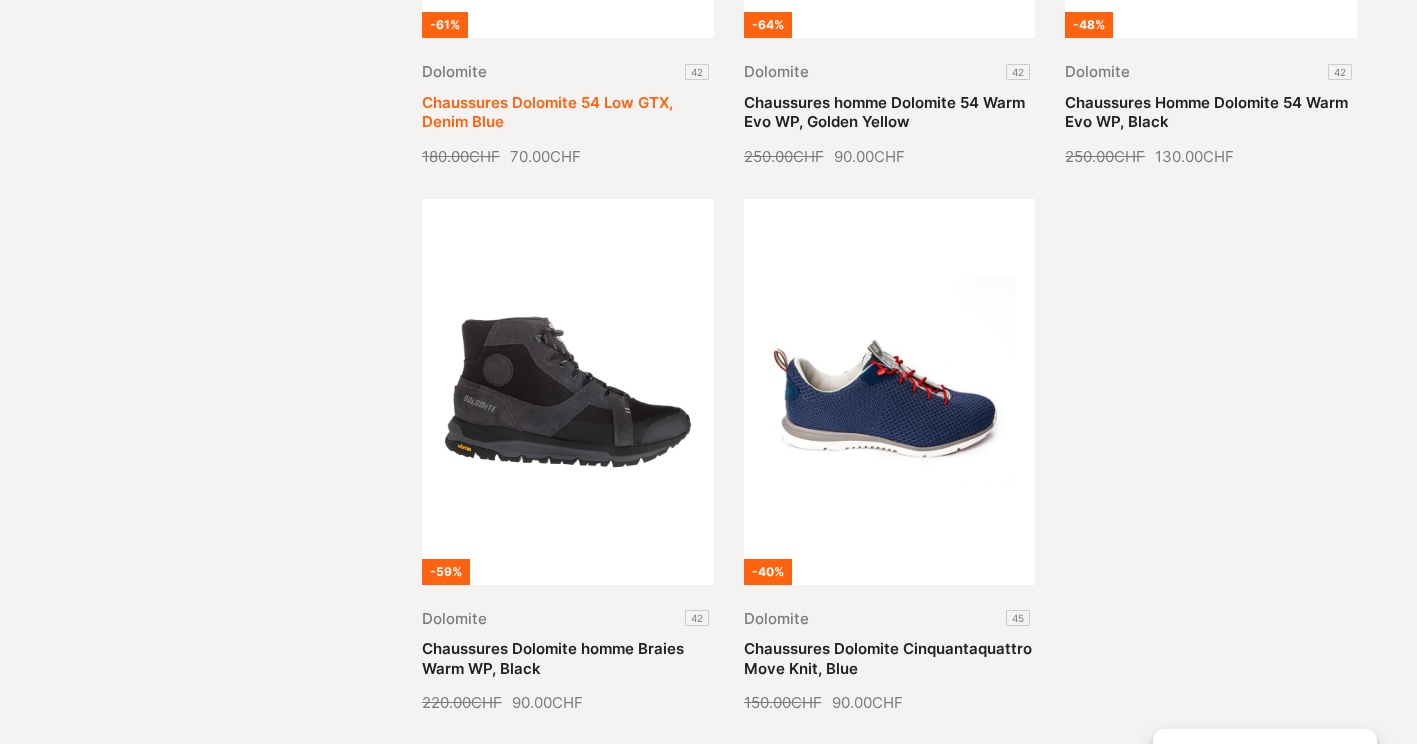 scroll, scrollTop: 2100, scrollLeft: 0, axis: vertical 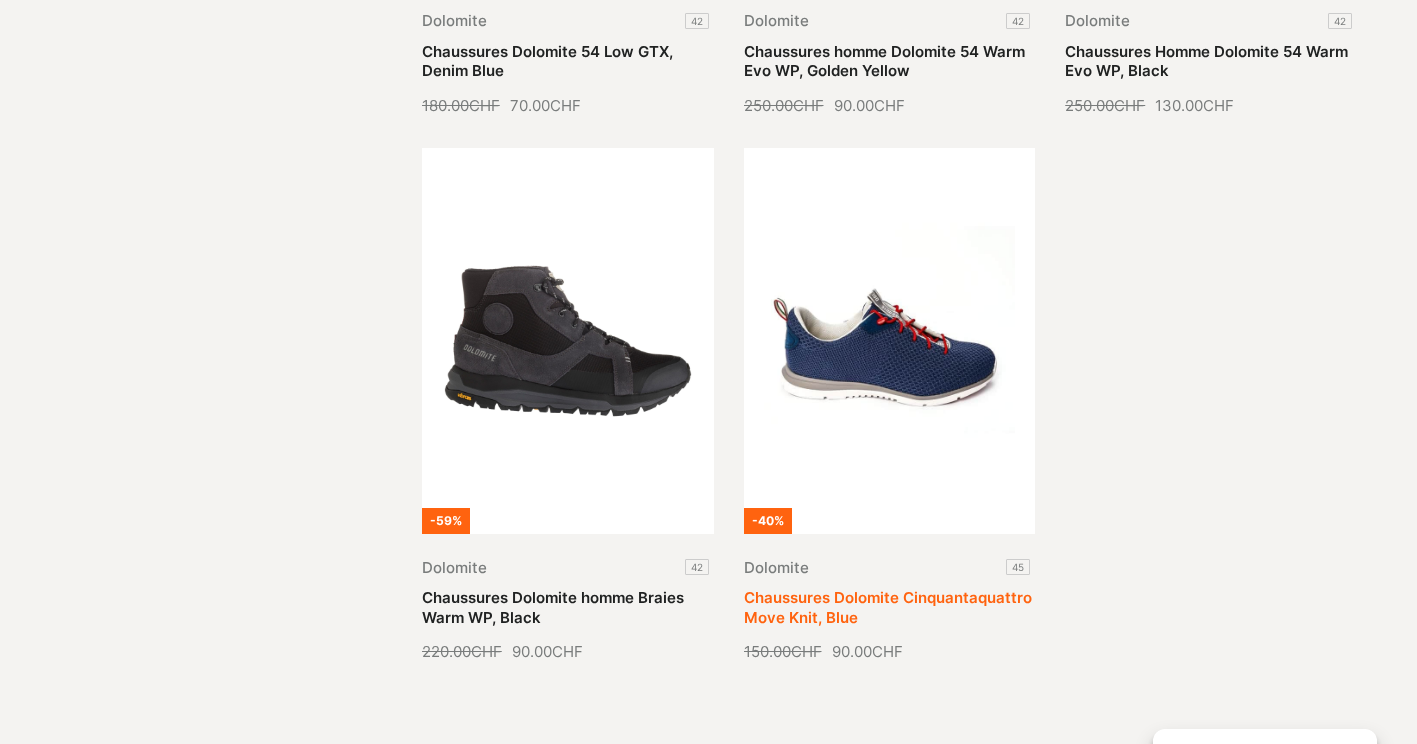 click on "Chaussures Dolomite Cinquantaquattro Move Knit, Blue" at bounding box center (888, 607) 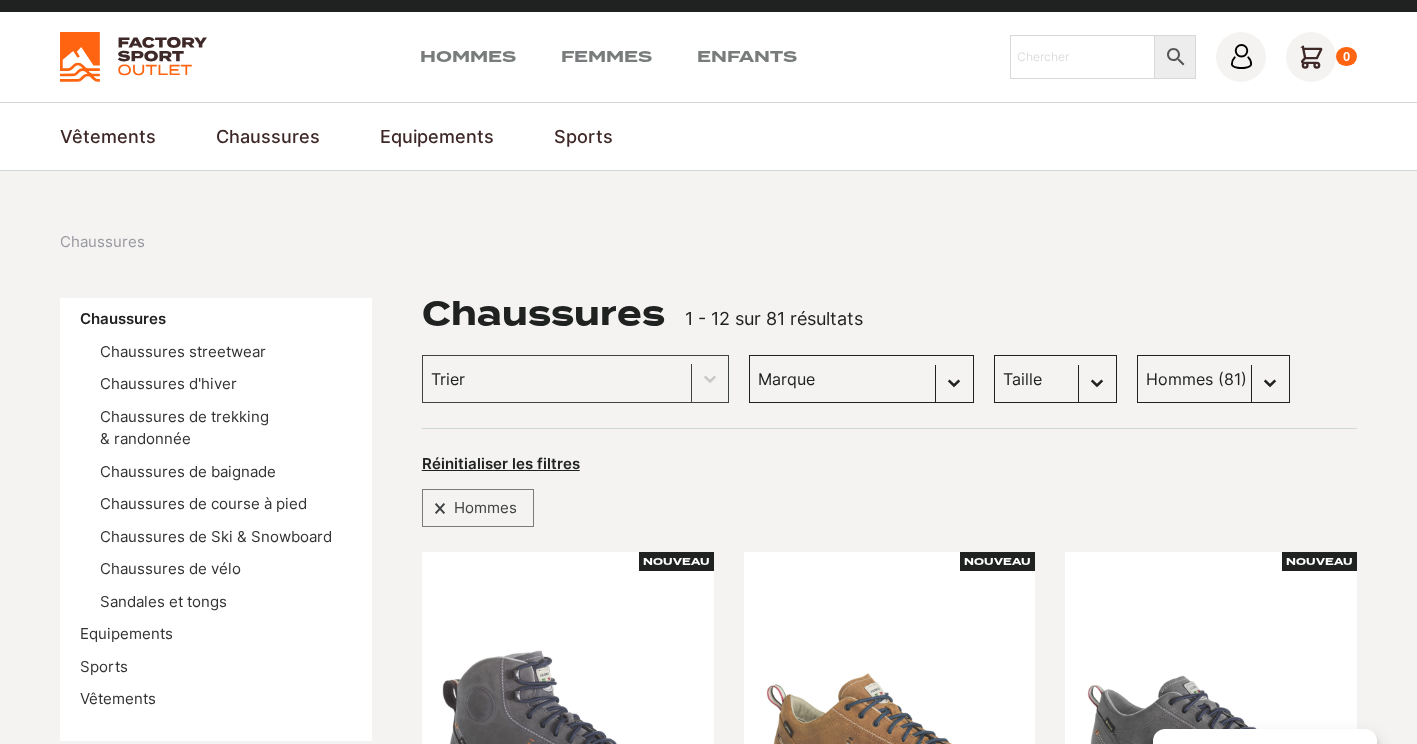 scroll, scrollTop: 0, scrollLeft: 0, axis: both 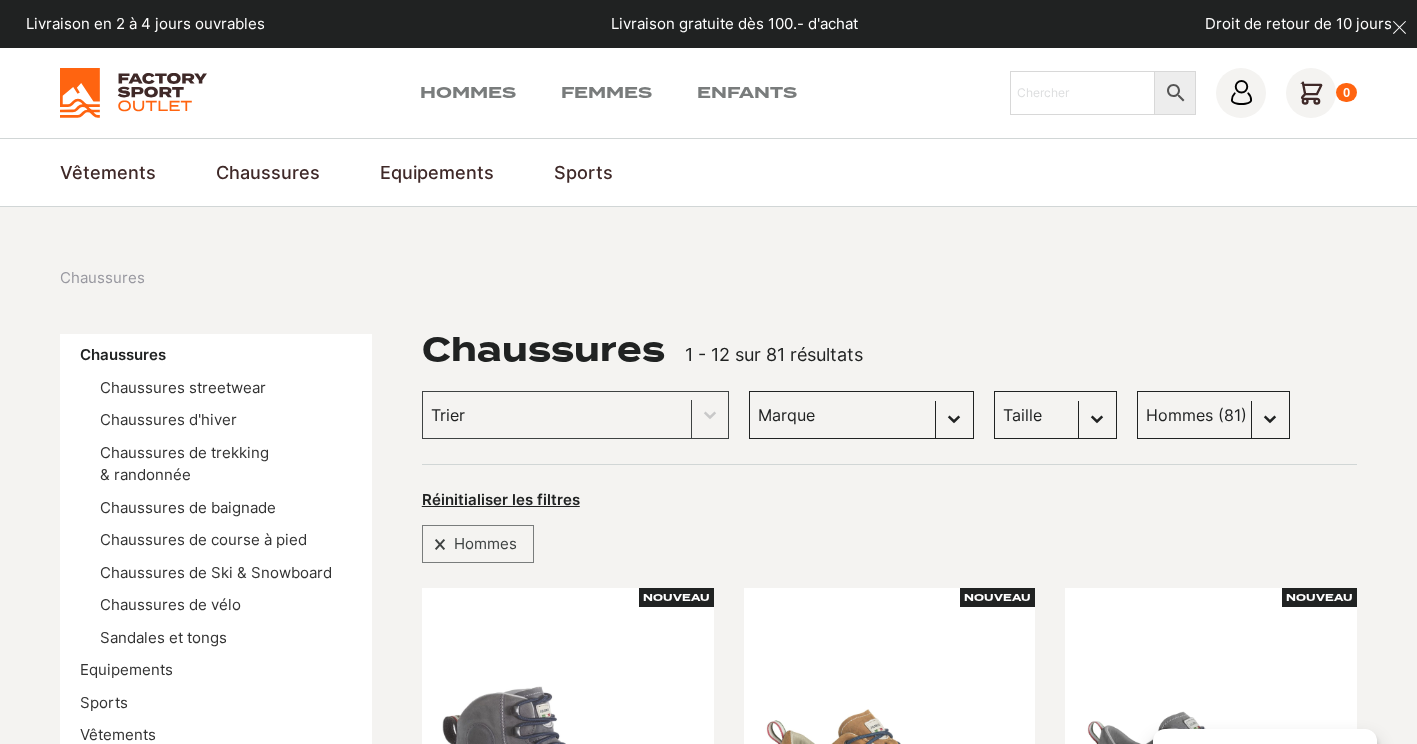 click on "Taille 40.5 (6) 43 (5) 45 (6) 36 (1) 42 (5) 45.5 (5) 46 (5) 47 (5) 38 (0) 41 (4) 42.5 (4) 43.5 (4) 44 (4) 37 (1) 37.5 (0) 39 (1) 40 (2) 38.5 (0) 31 (0) 32 (0) 33 (0) 34 (0) 35 (1) 36.5 (0) 38-39 (1) 40-41 (1) 44.5 (1) 46-47 (1) 47.5 (1)" at bounding box center [1055, 415] 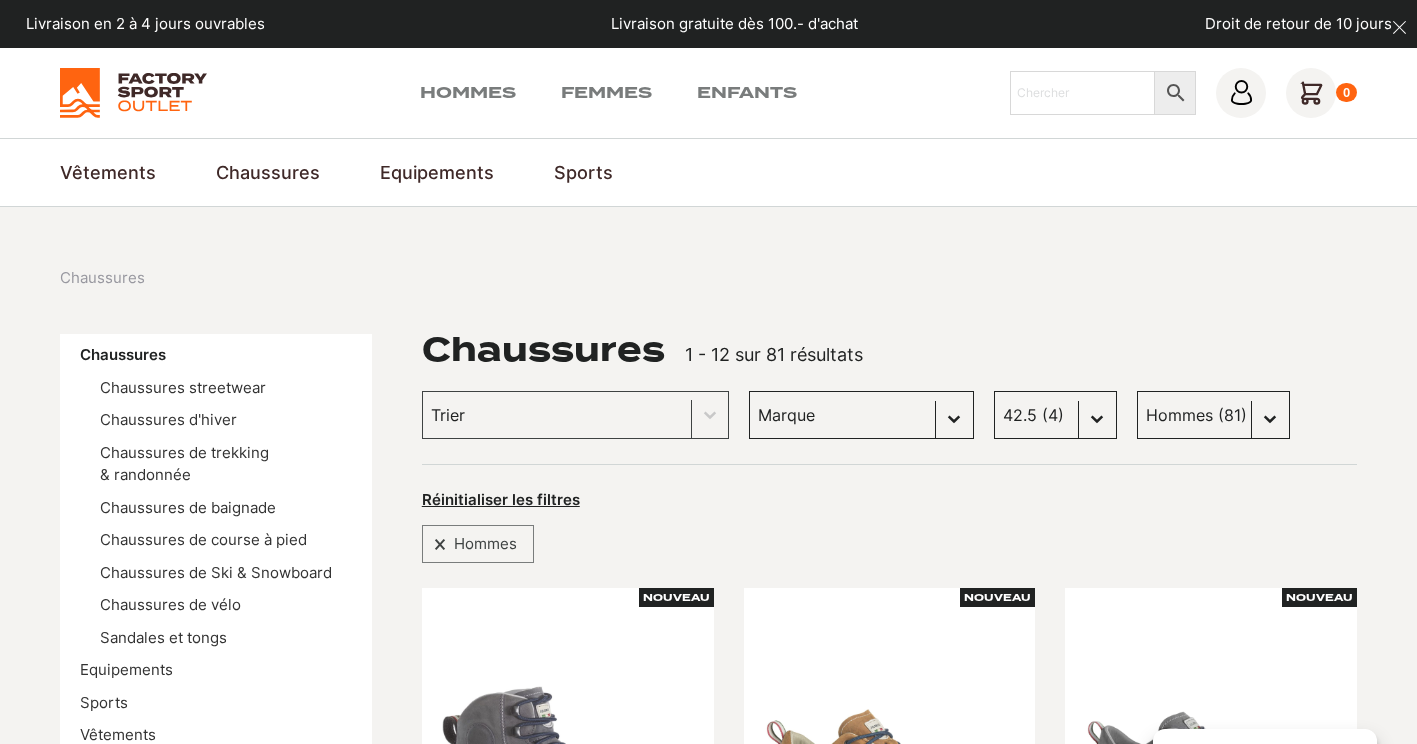 click on "Taille 40.5 (6) 43 (5) 45 (6) 36 (1) 42 (5) 45.5 (5) 46 (5) 47 (5) 38 (0) 41 (4) 42.5 (4) 43.5 (4) 44 (4) 37 (1) 37.5 (0) 39 (1) 40 (2) 38.5 (0) 31 (0) 32 (0) 33 (0) 34 (0) 35 (1) 36.5 (0) 38-39 (1) 40-41 (1) 44.5 (1) 46-47 (1) 47.5 (1)" at bounding box center (1055, 415) 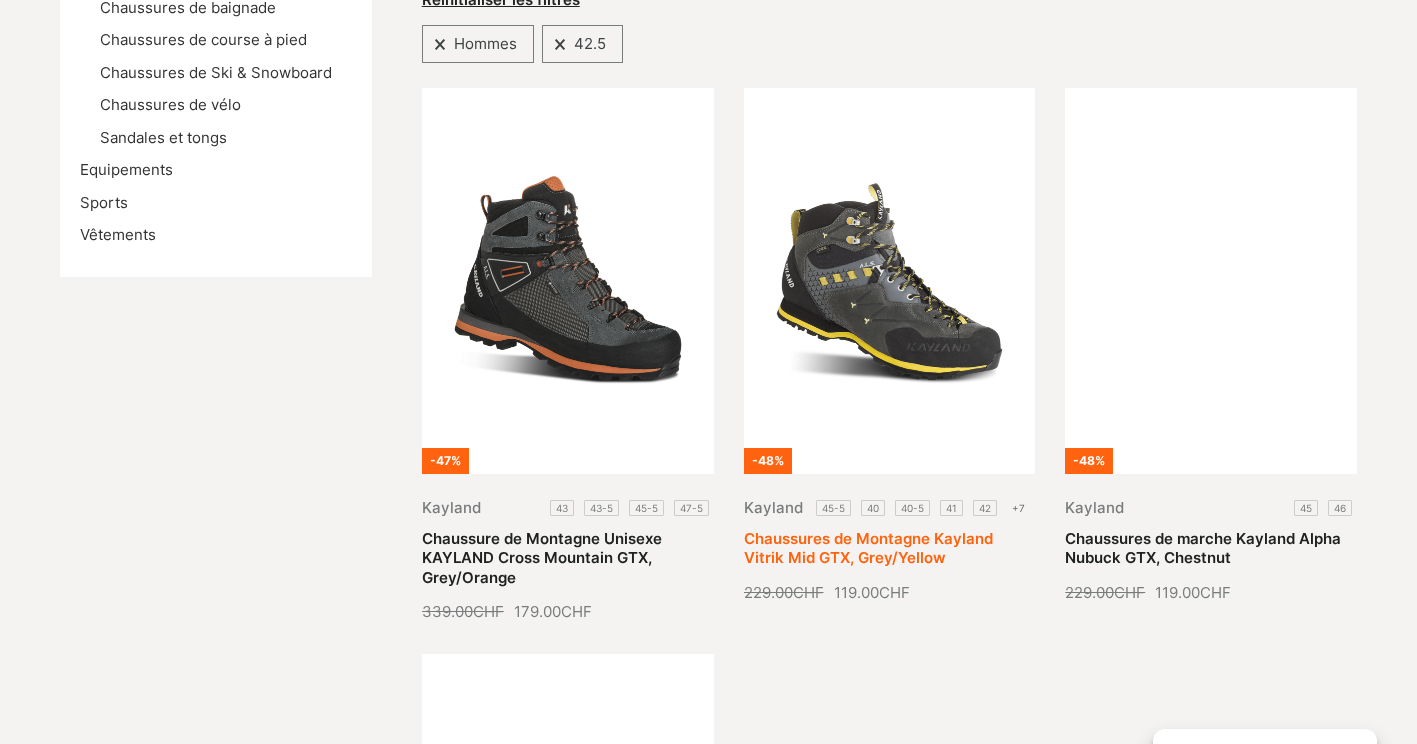 scroll, scrollTop: 100, scrollLeft: 0, axis: vertical 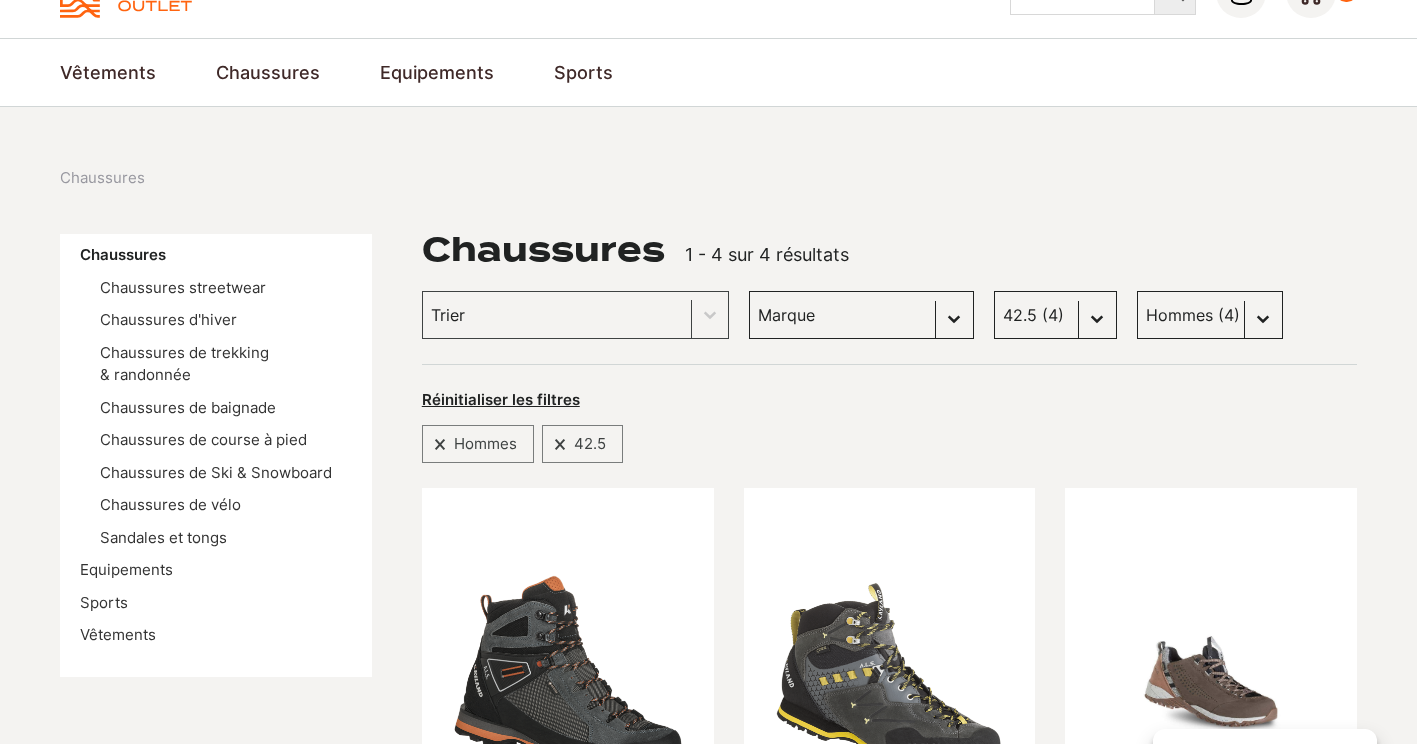 click on "Taille 40.5 (6) 43 (5) 45 (6) 36 (1) 42 (5) 45.5 (5) 46 (5) 47 (5) 38 (0) 41 (4) 42.5 (4) 43.5 (4) 44 (4) 37 (1) 37.5 (0) 39 (1) 40 (2) 38.5 (0) 31 (0) 32 (0) 33 (0) 34 (0) 35 (1) 36.5 (0) 38-39 (1) 40-41 (1) 44.5 (1) 46-47 (1) 47.5 (1)" at bounding box center (1055, 315) 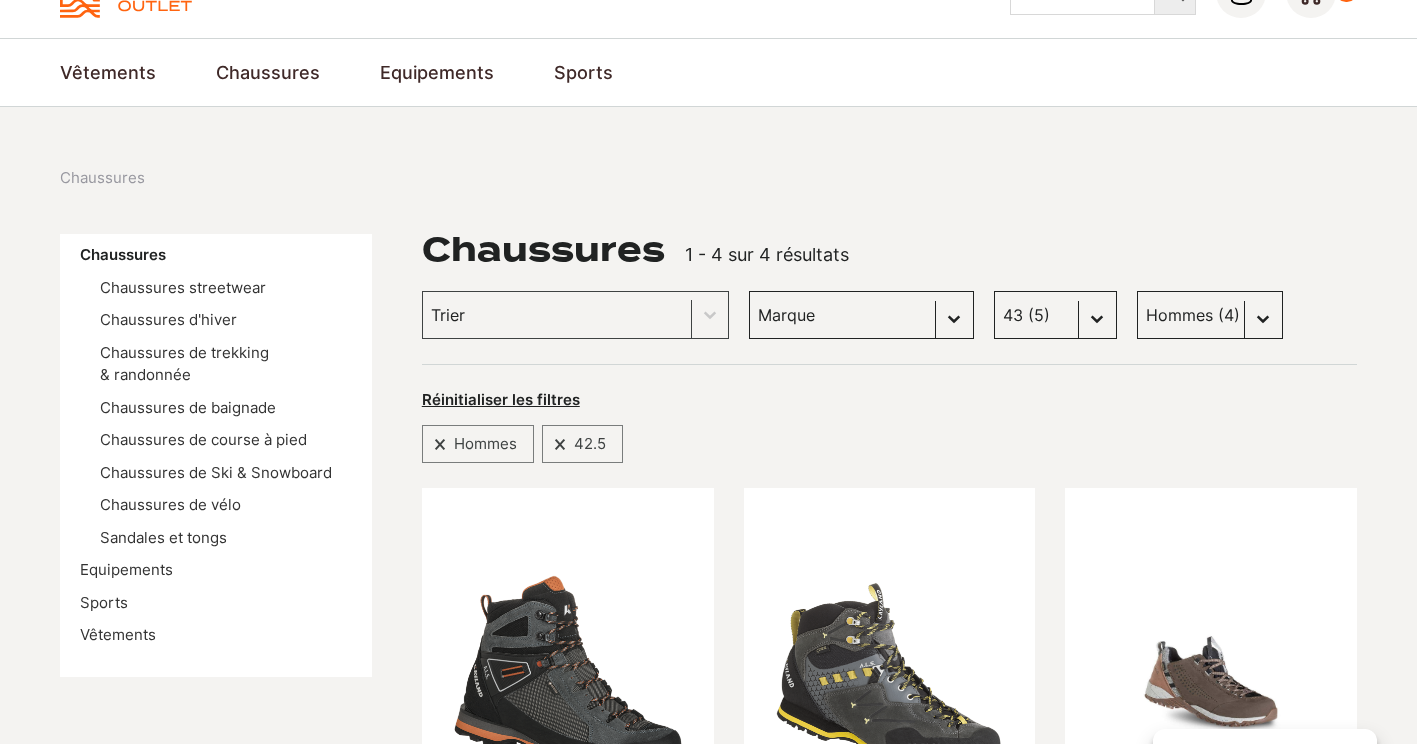 click on "Taille 40.5 (6) 43 (5) 45 (6) 36 (1) 42 (5) 45.5 (5) 46 (5) 47 (5) 38 (0) 41 (4) 42.5 (4) 43.5 (4) 44 (4) 37 (1) 37.5 (0) 39 (1) 40 (2) 38.5 (0) 31 (0) 32 (0) 33 (0) 34 (0) 35 (1) 36.5 (0) 38-39 (1) 40-41 (1) 44.5 (1) 46-47 (1) 47.5 (1)" at bounding box center (1055, 315) 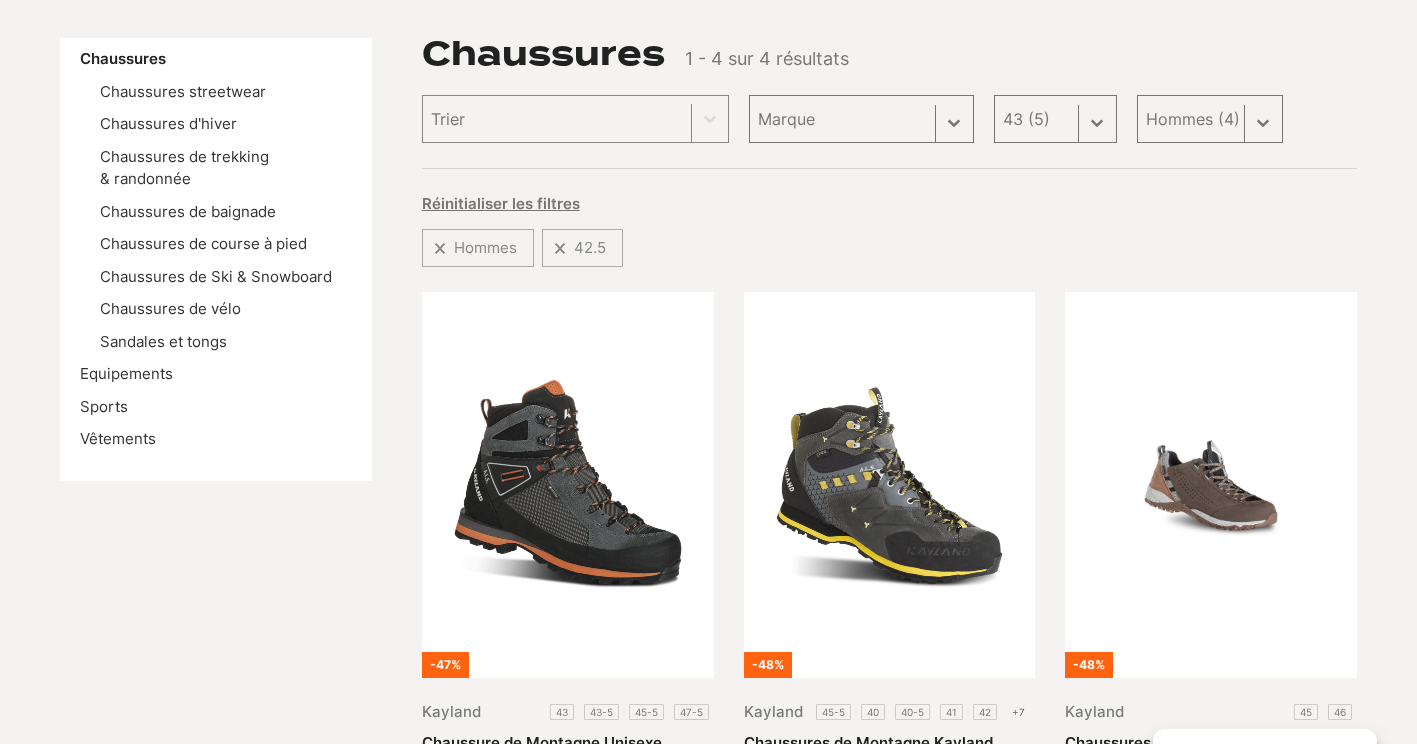 scroll, scrollTop: 300, scrollLeft: 0, axis: vertical 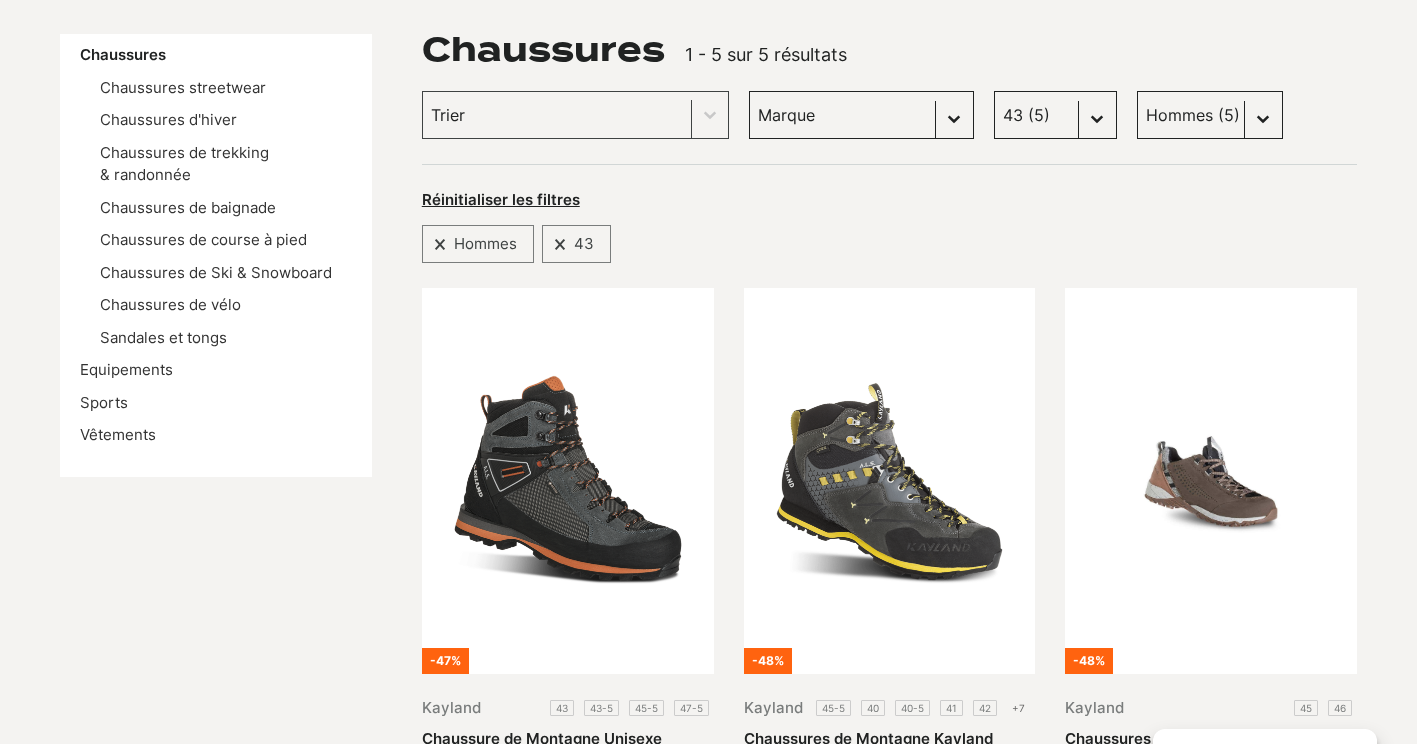 click on "Selection
Hommes 43" at bounding box center (889, 237) 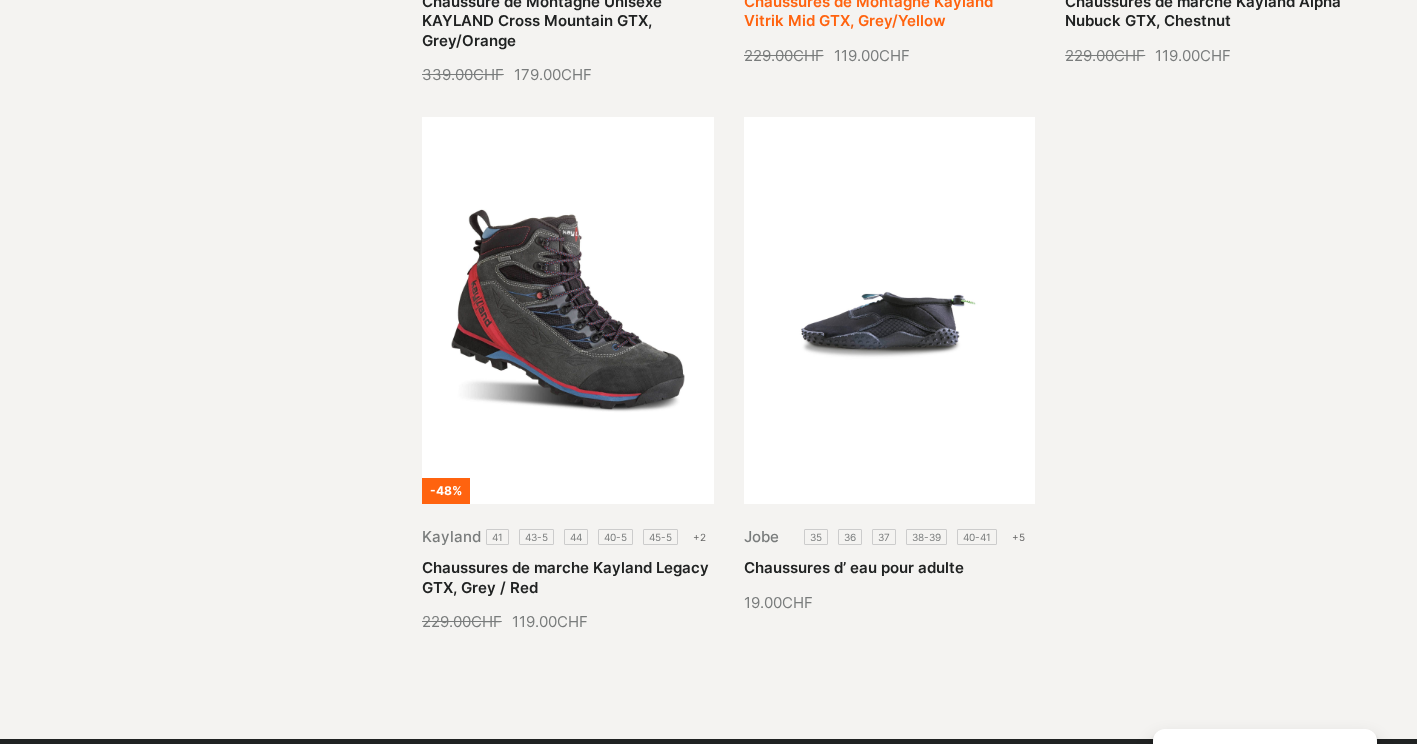 scroll, scrollTop: 1100, scrollLeft: 0, axis: vertical 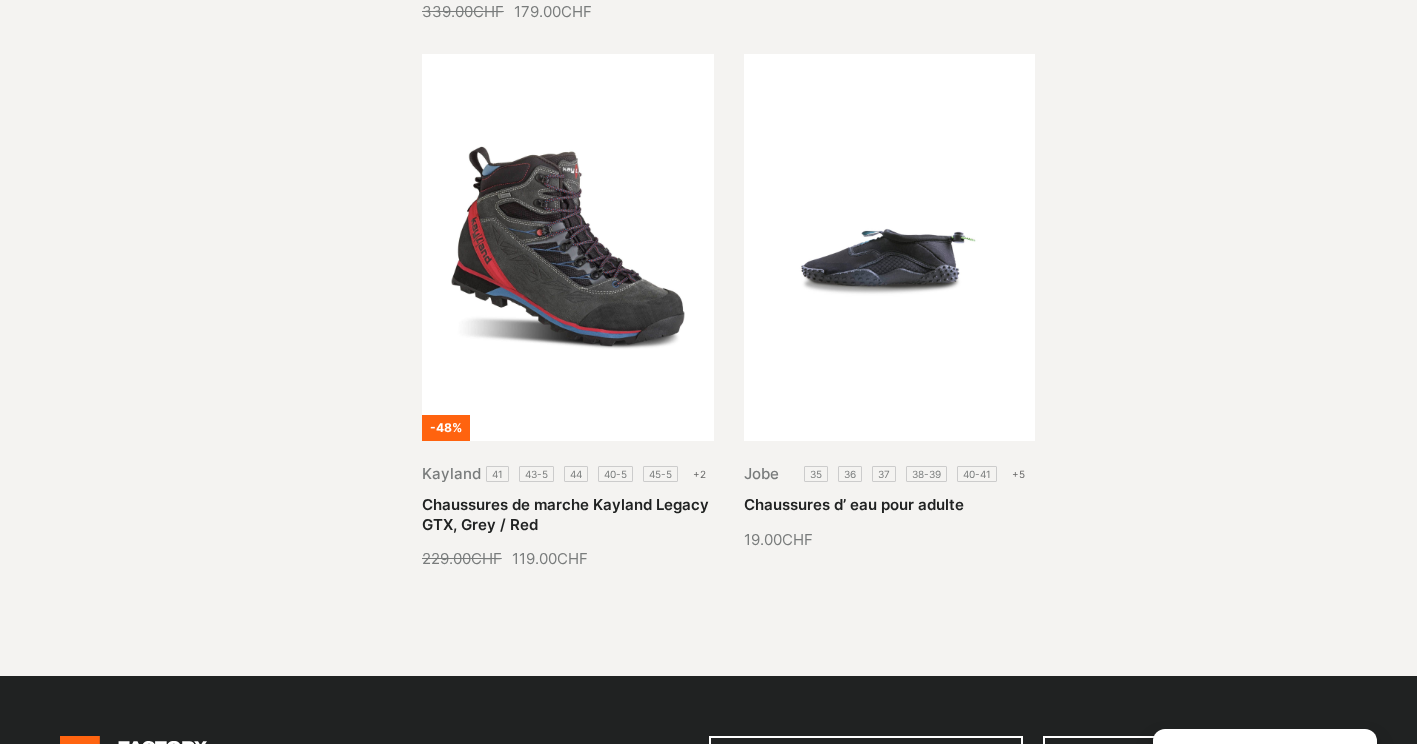 select on "42-5" 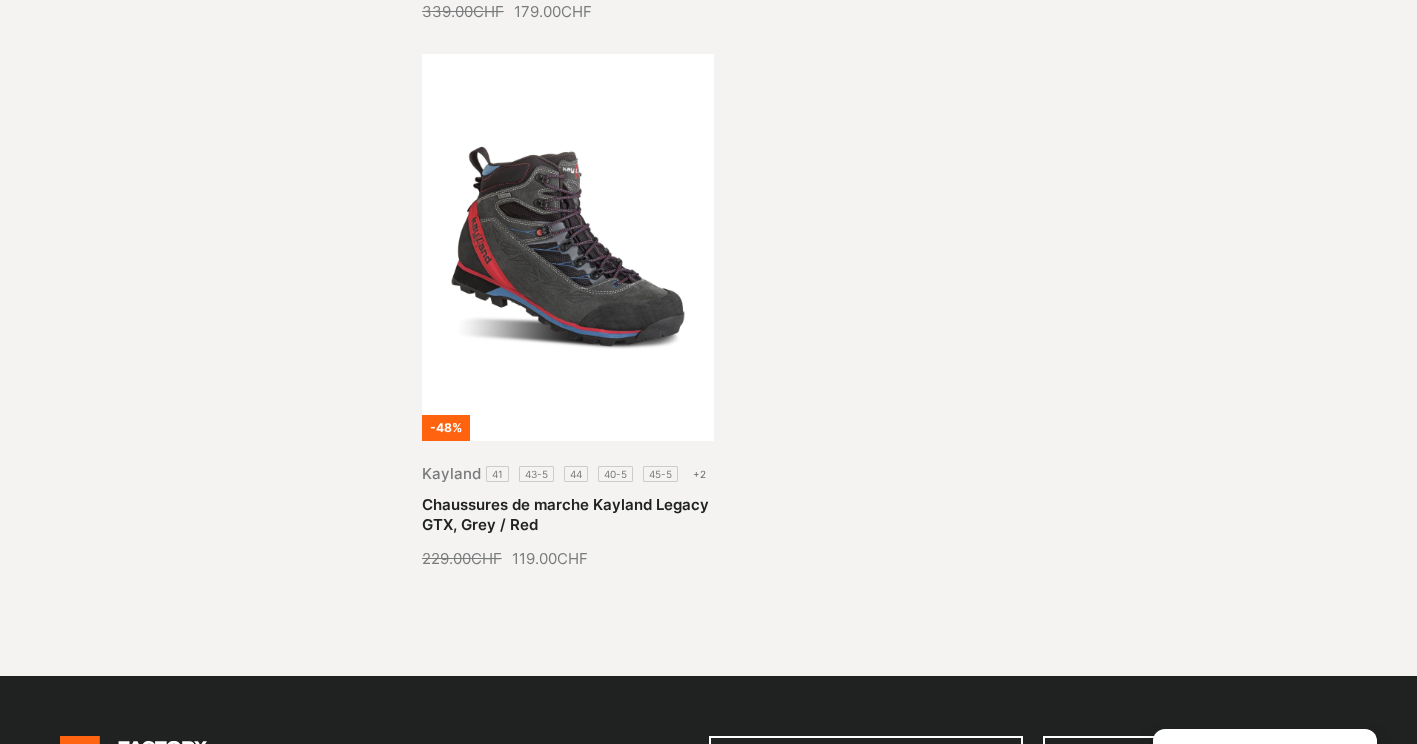 select 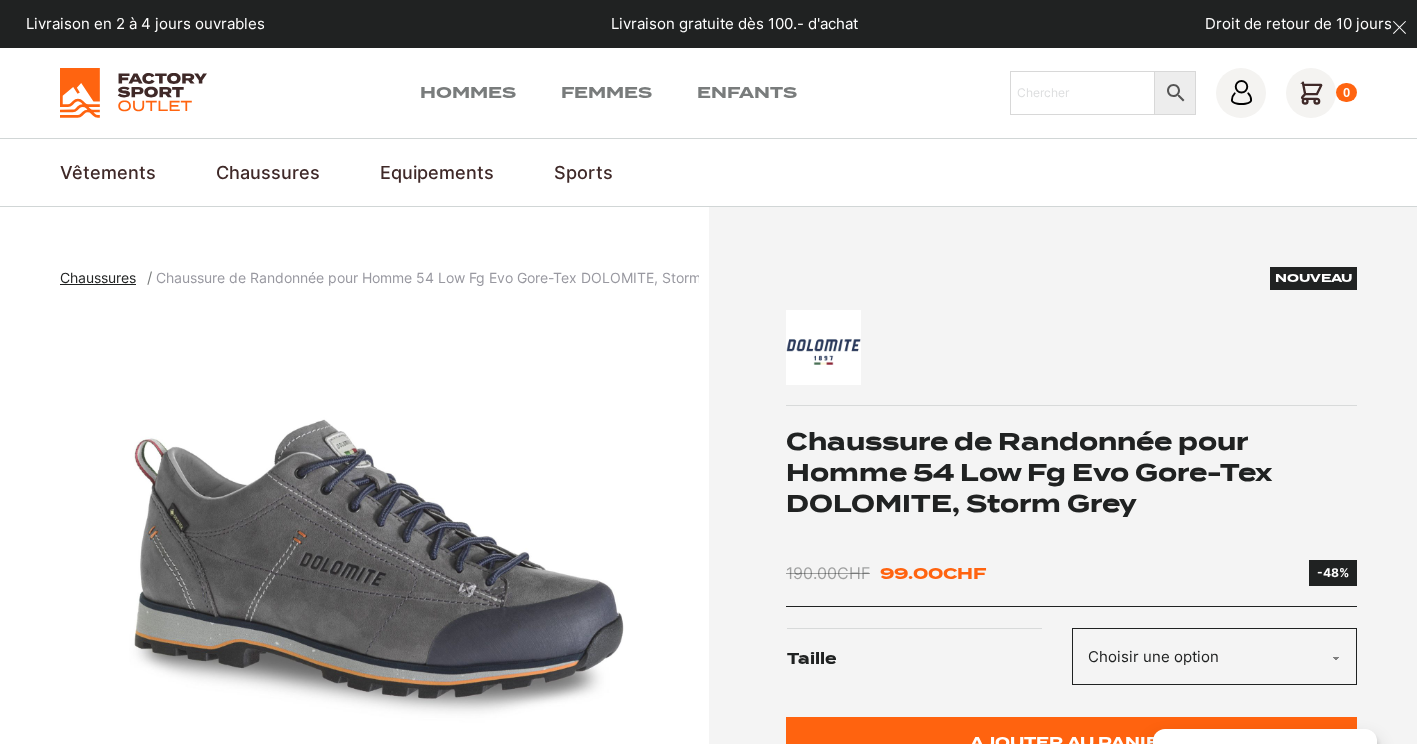 scroll, scrollTop: 0, scrollLeft: 0, axis: both 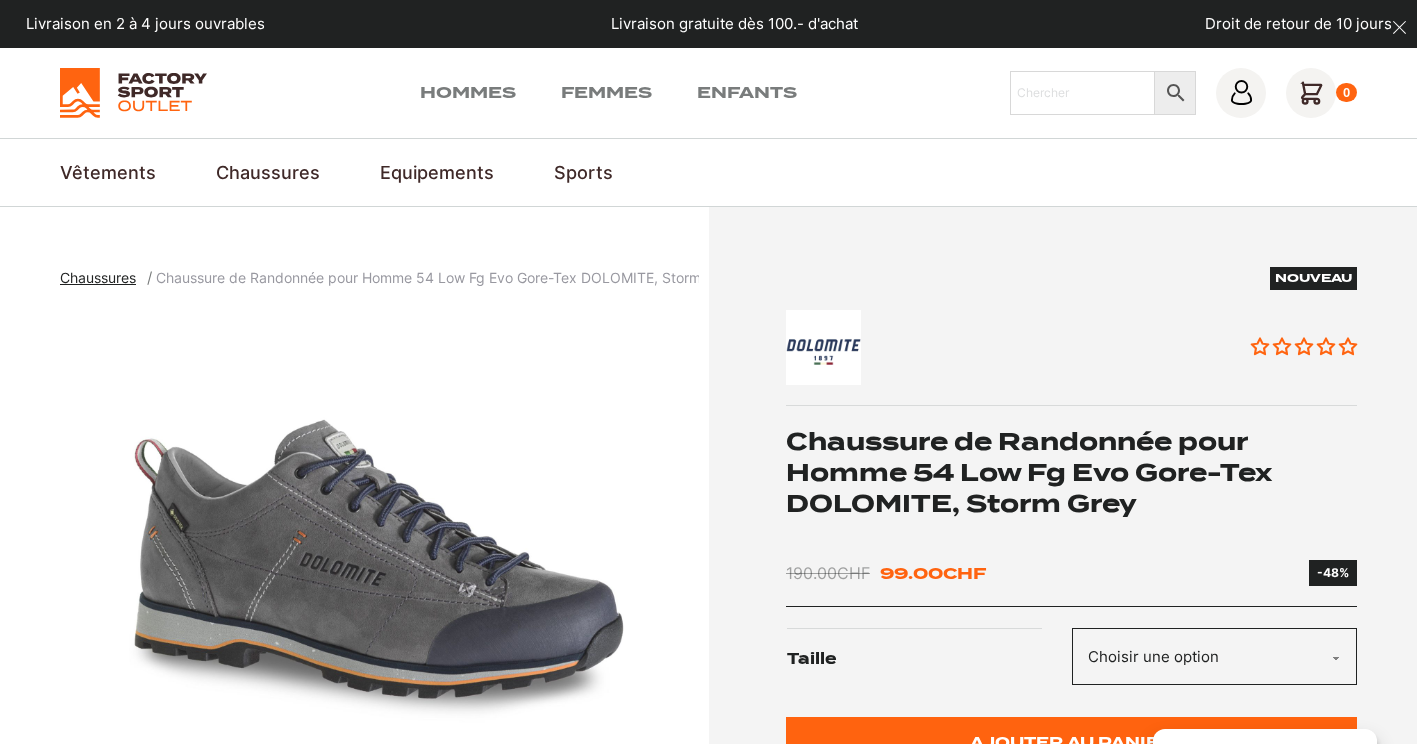 click at bounding box center (379, 559) 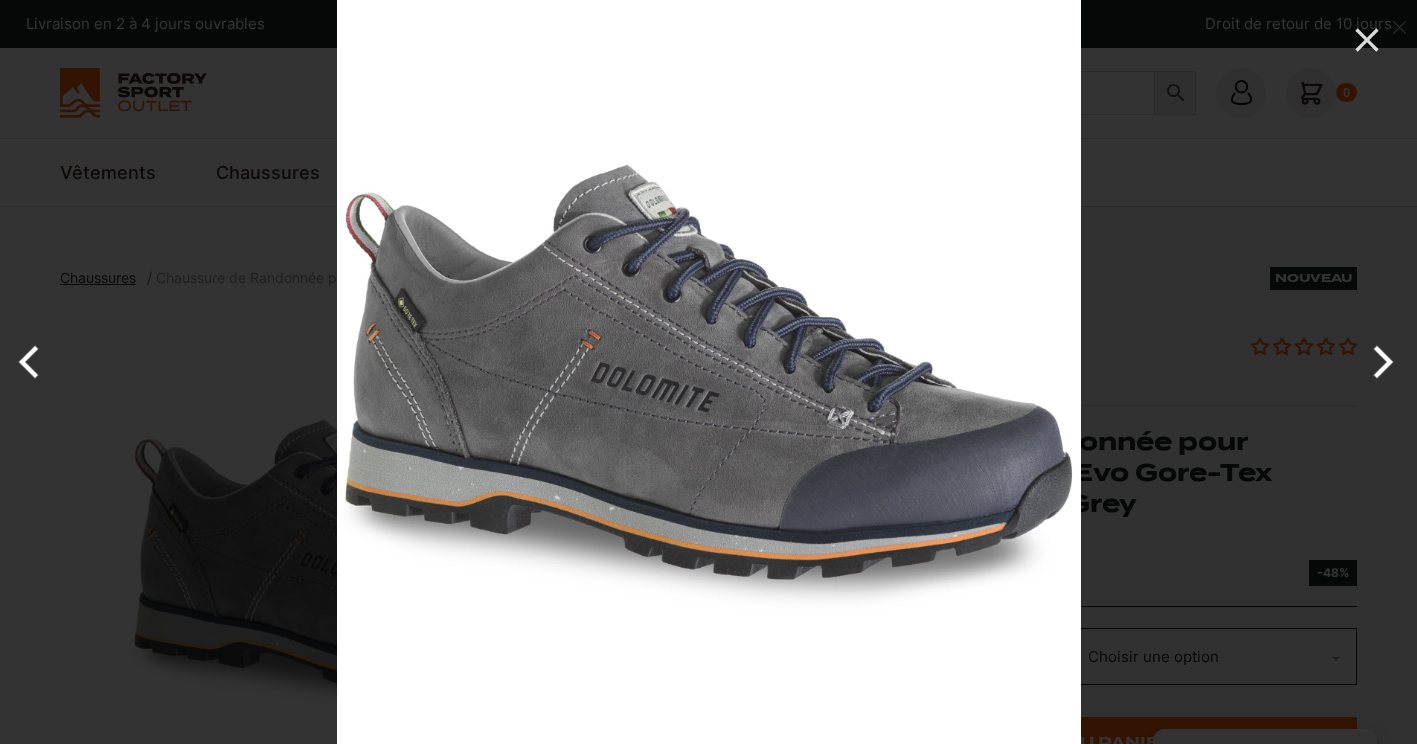 click at bounding box center (1379, 362) 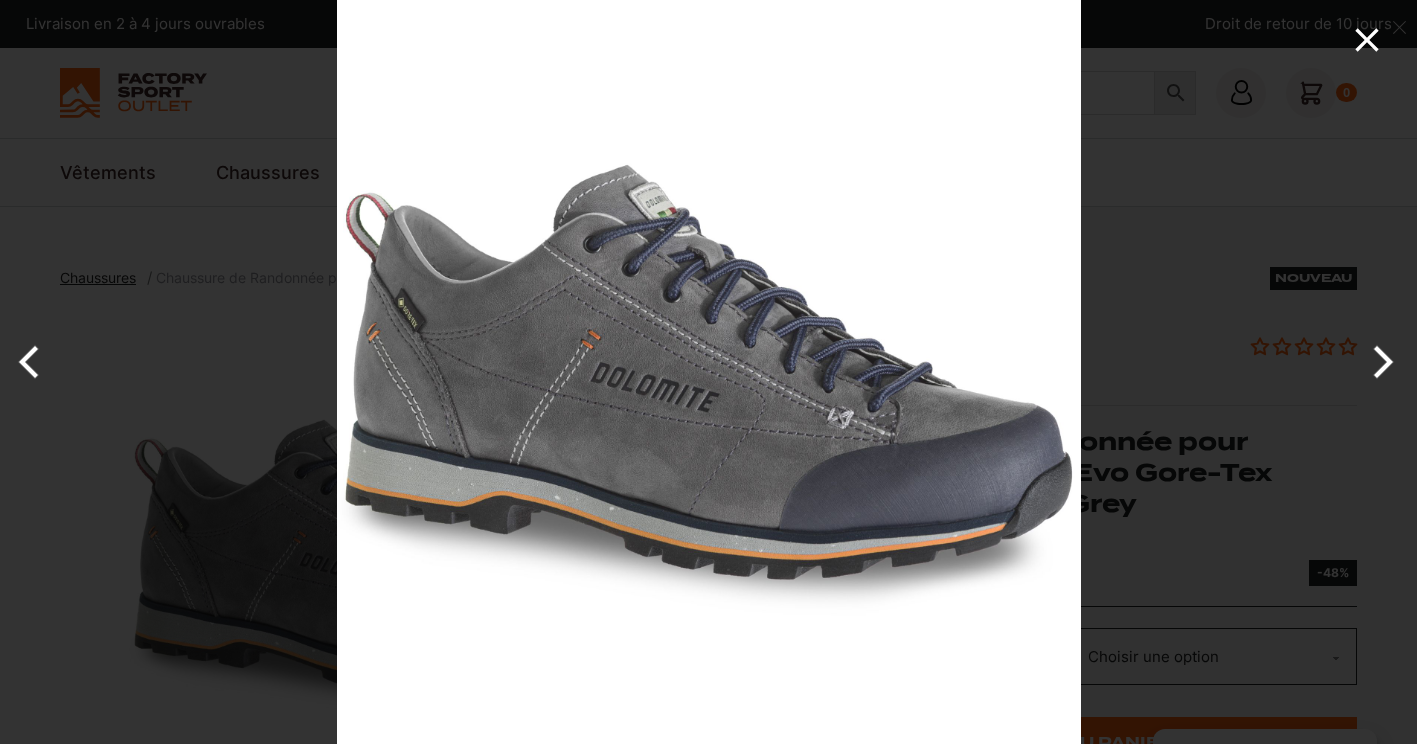 click 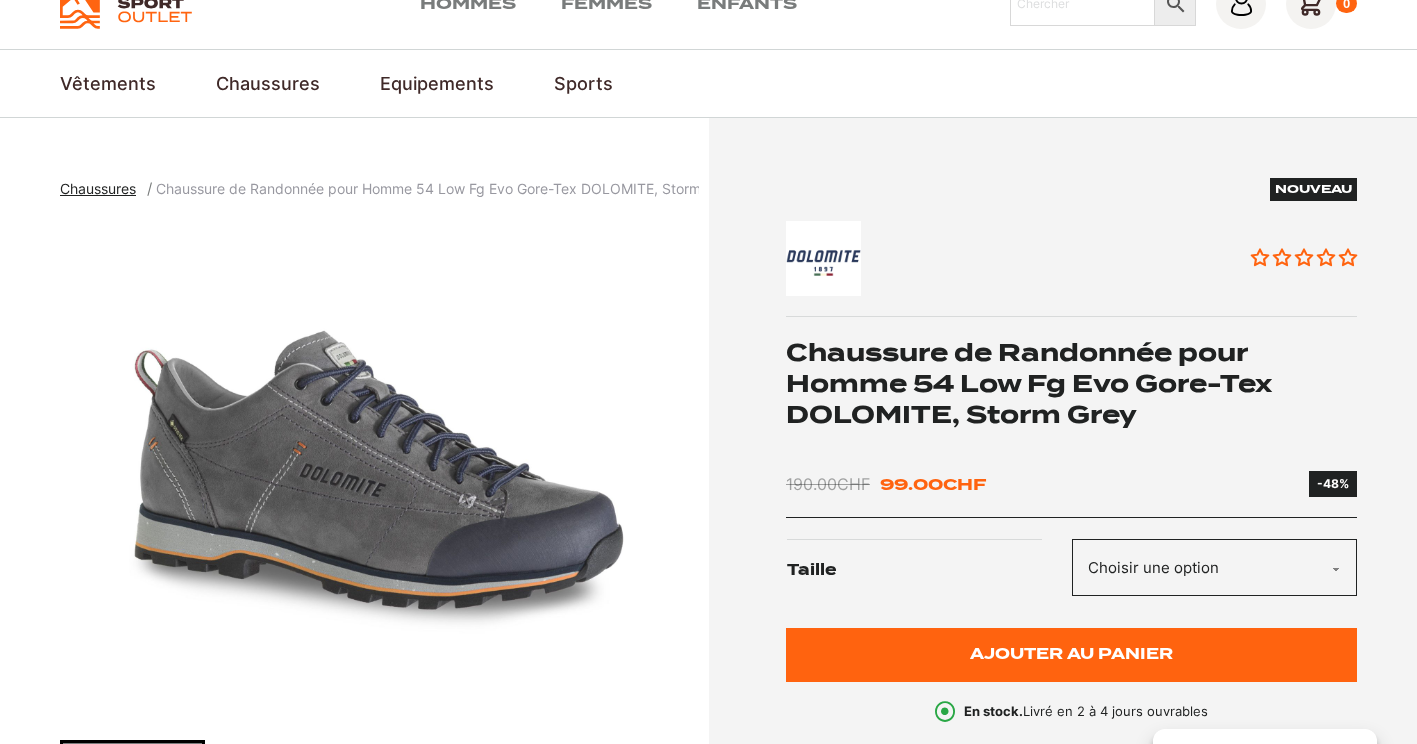 scroll, scrollTop: 200, scrollLeft: 0, axis: vertical 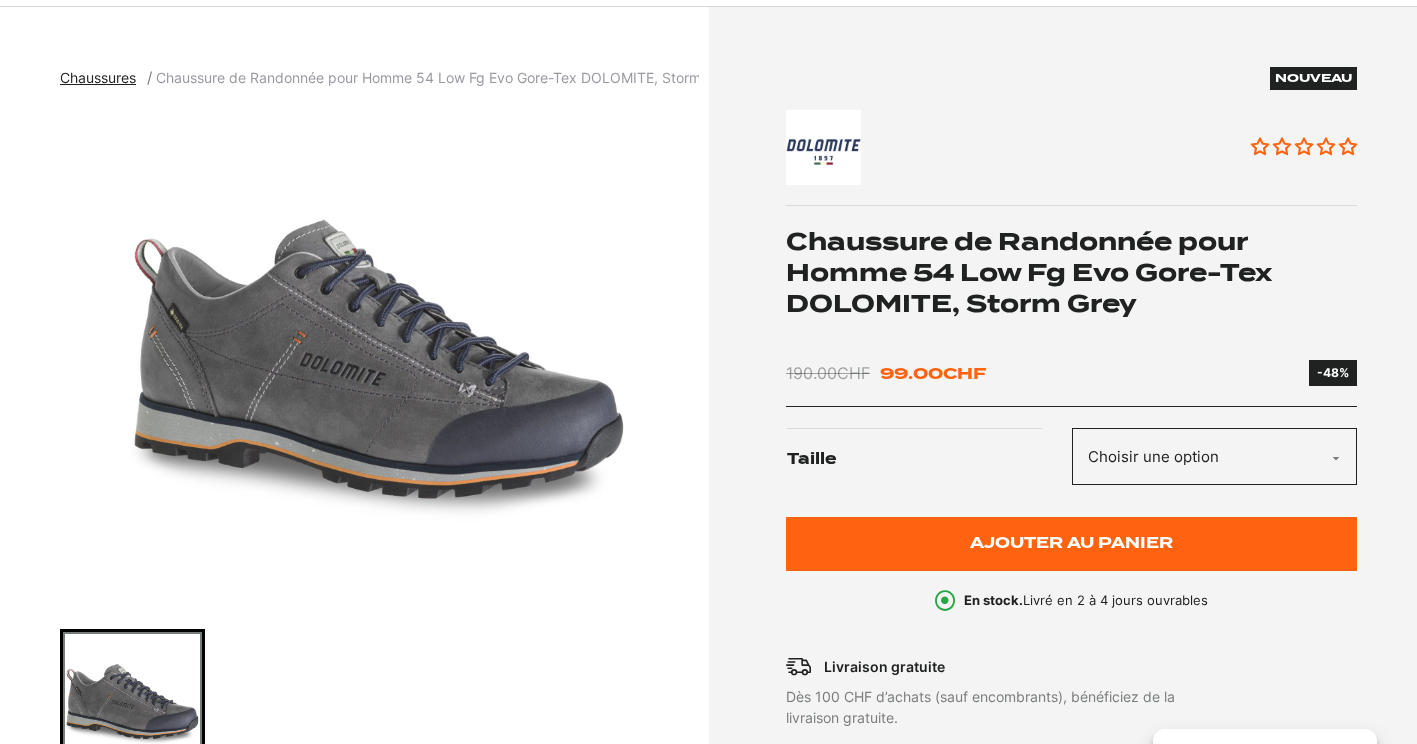 click on "Choisir une option 42" 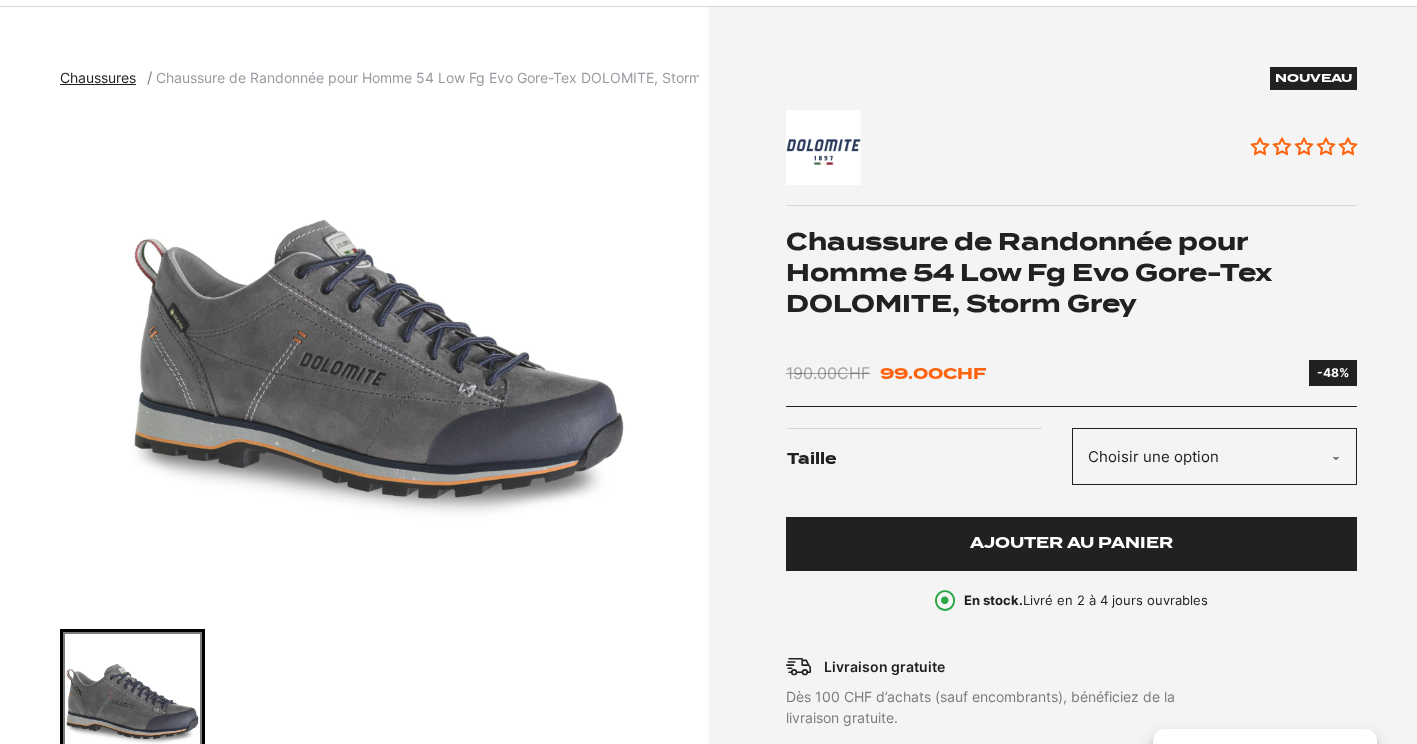 select on "42" 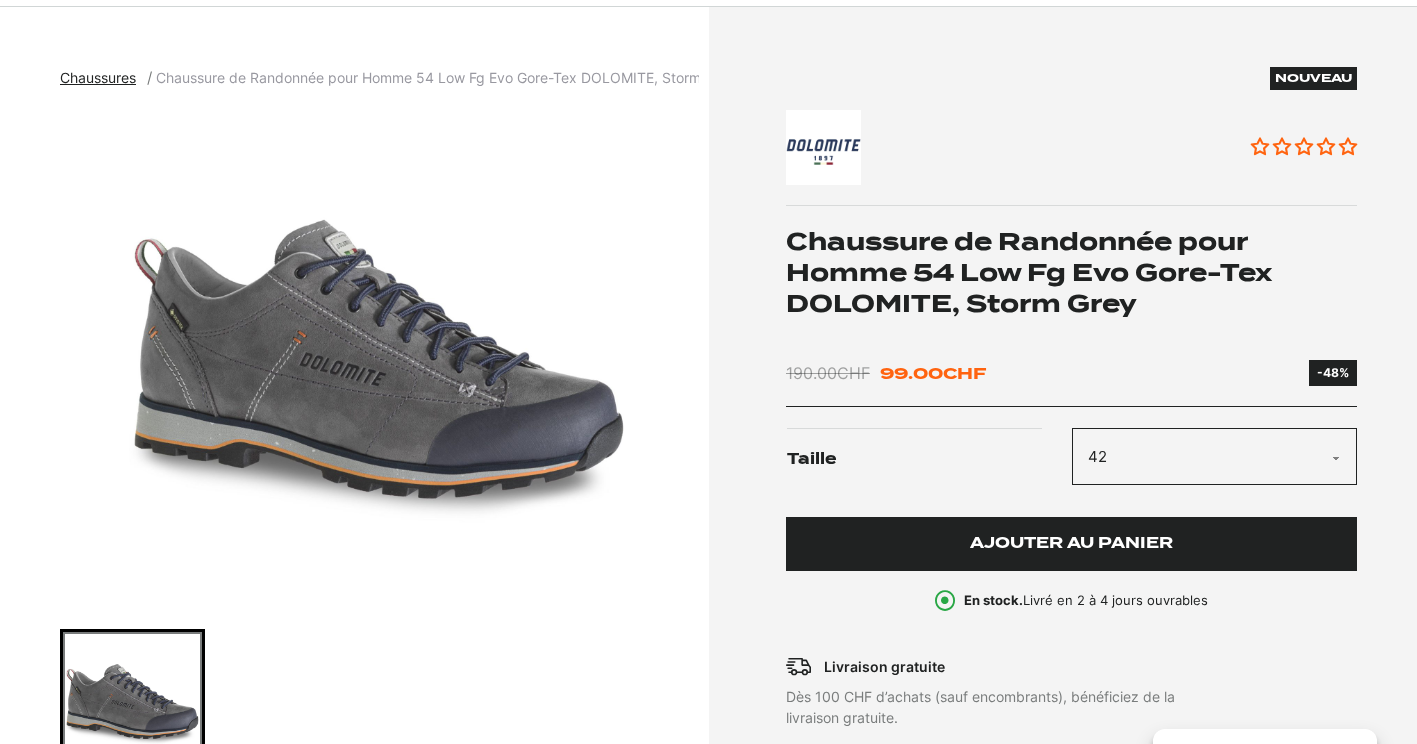 click on "Choisir une option 42" 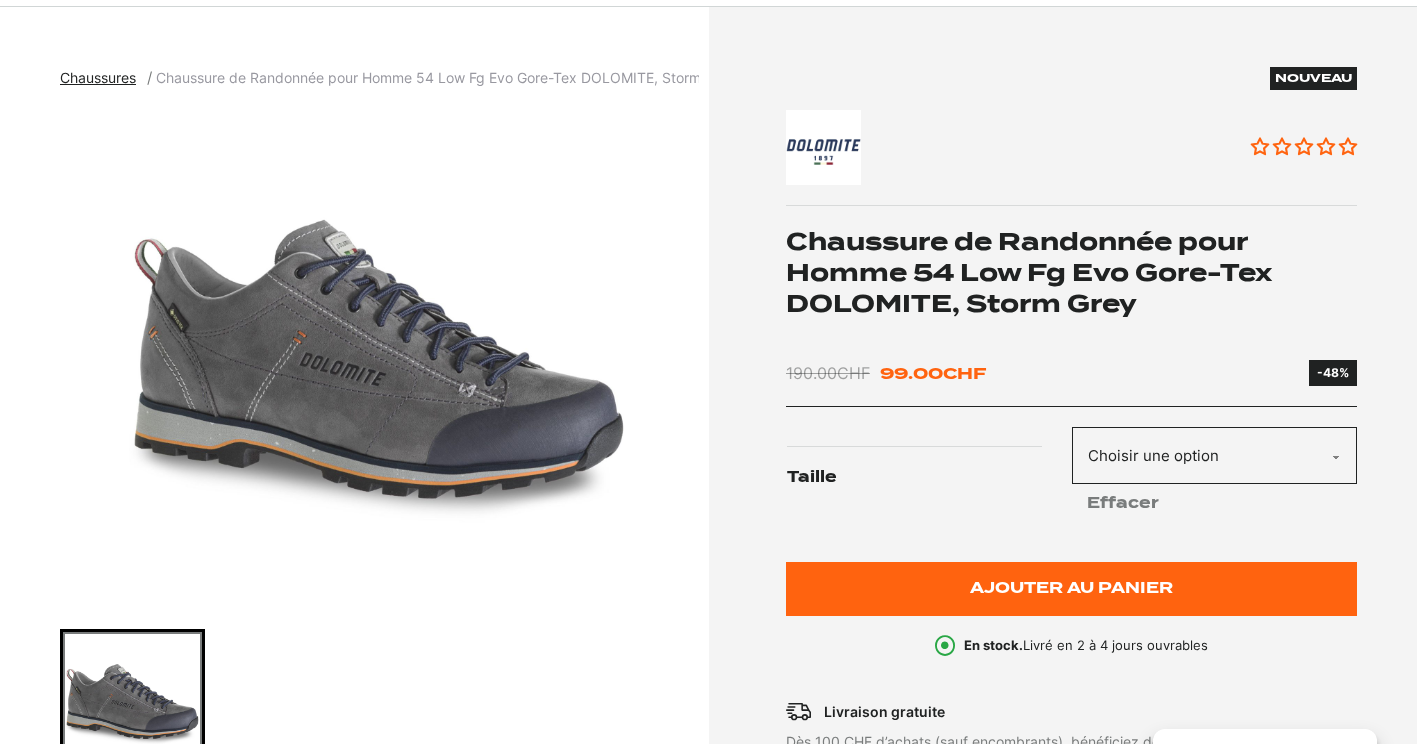 click on "Choisir une option 42" 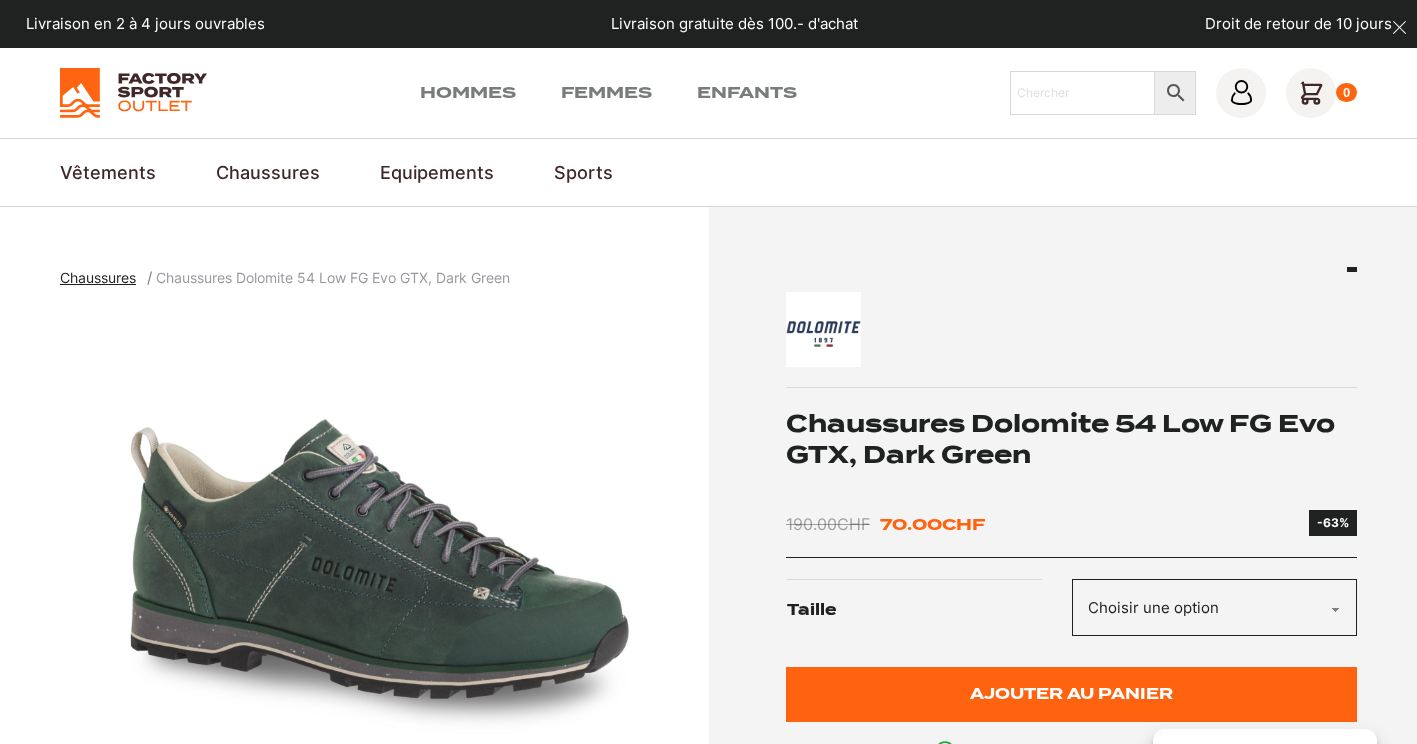 scroll, scrollTop: 0, scrollLeft: 0, axis: both 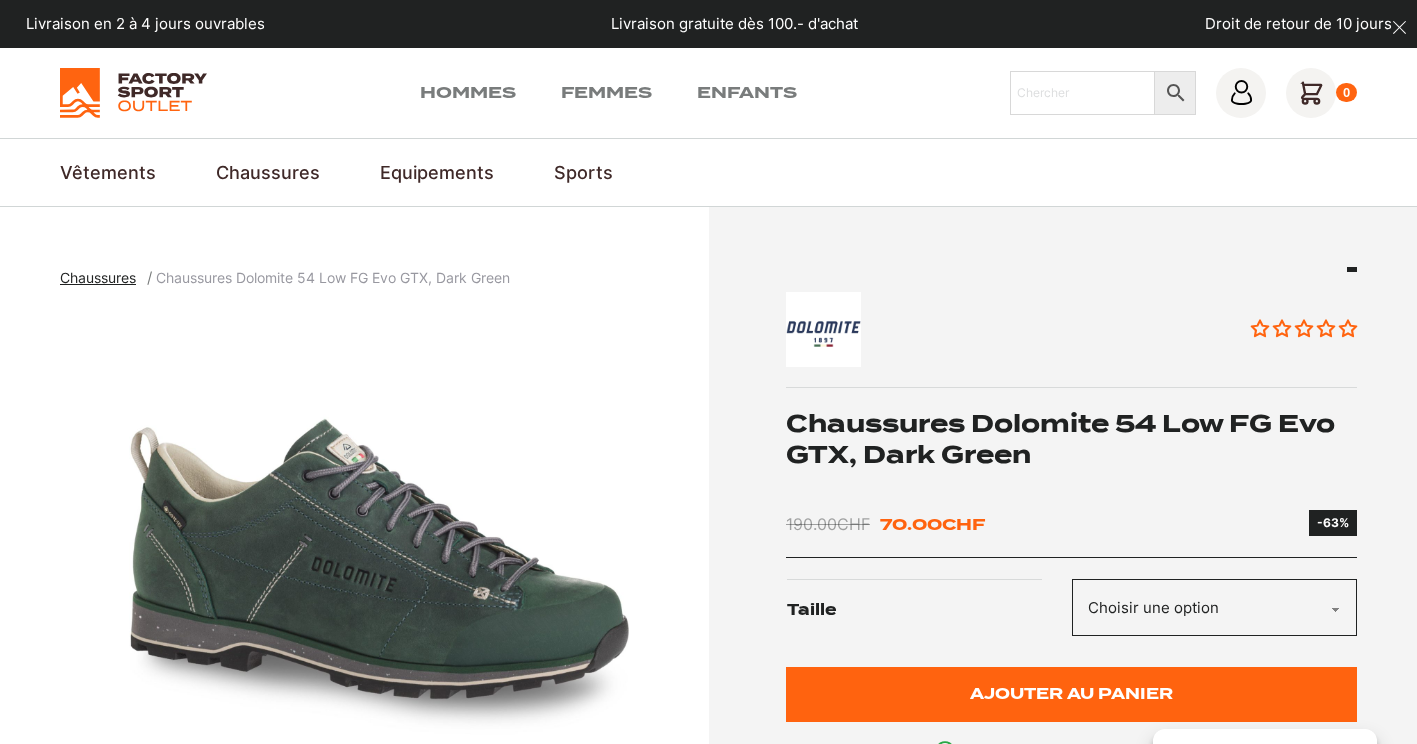 click on "Choisir une option 42" 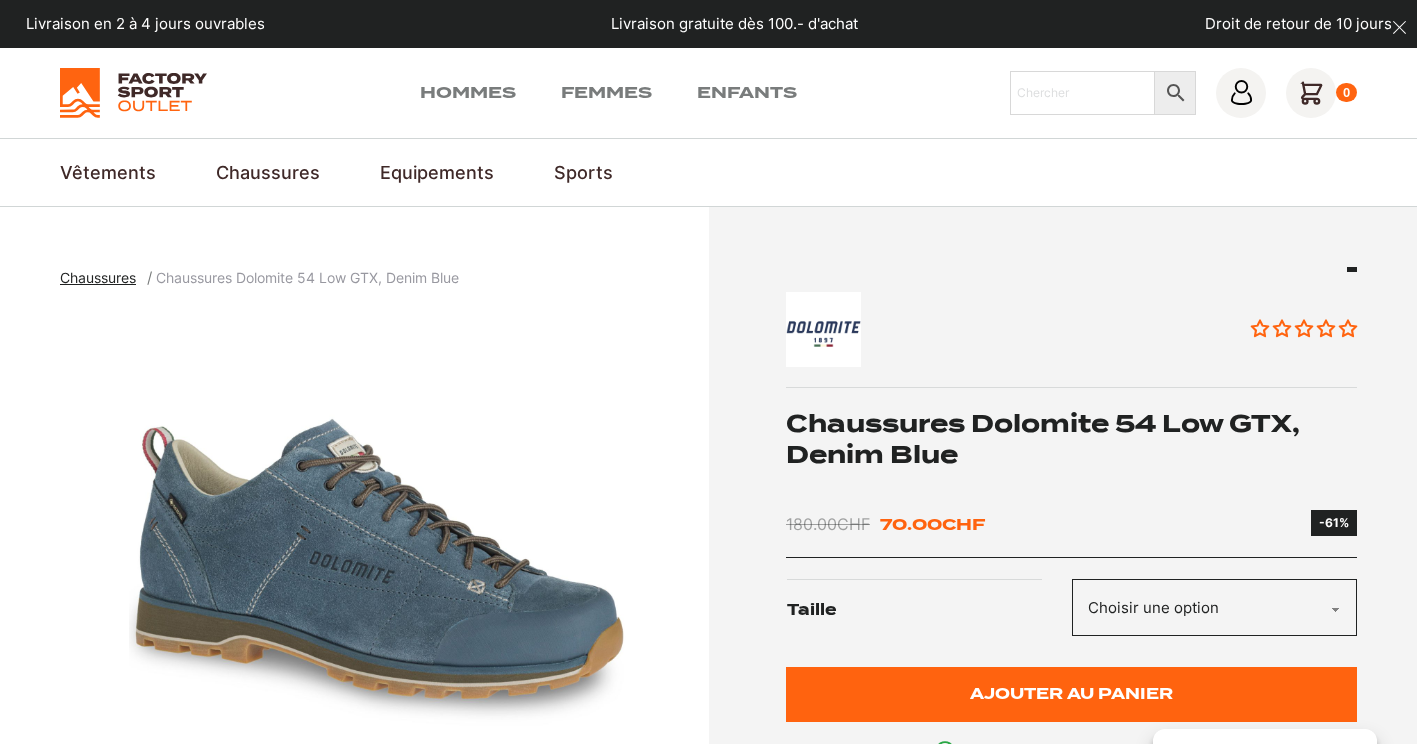 scroll, scrollTop: 0, scrollLeft: 0, axis: both 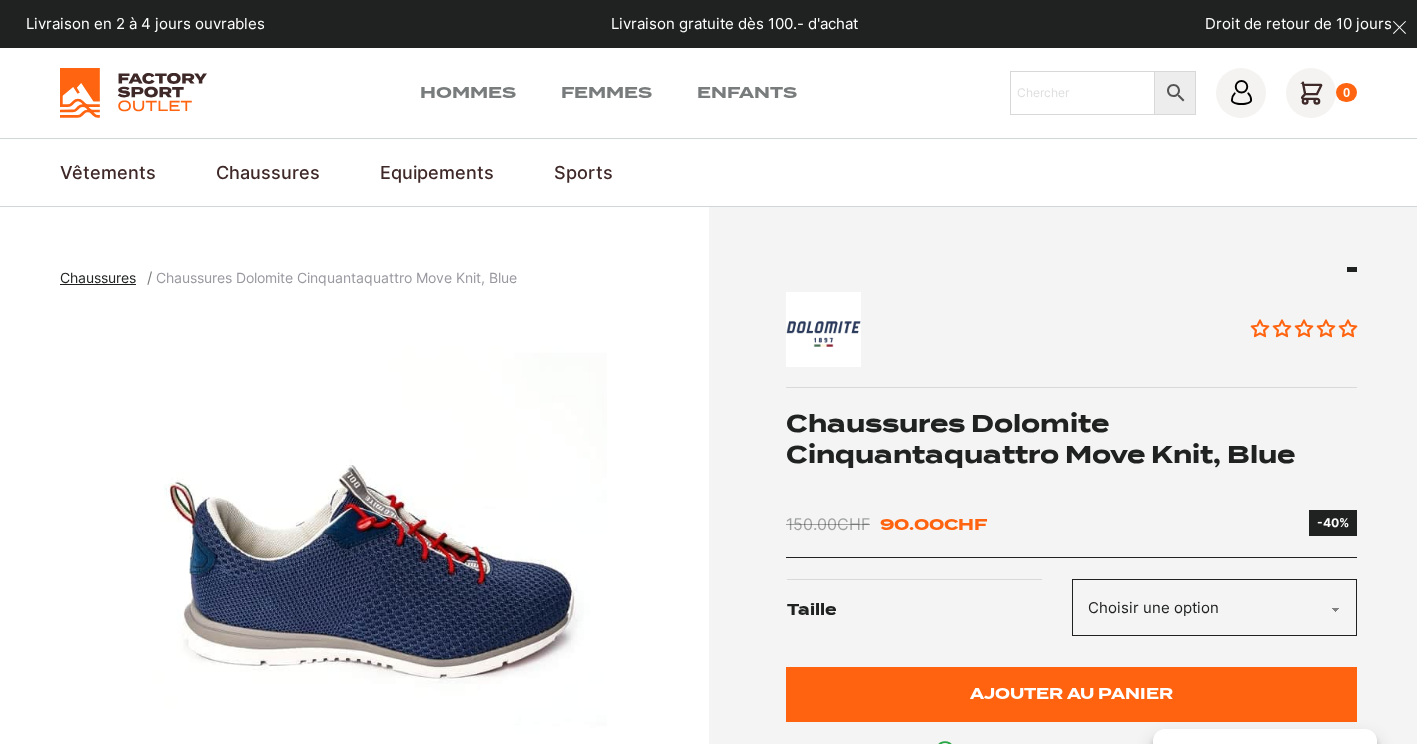 click on "Choisir une option 45" at bounding box center (1215, 607) 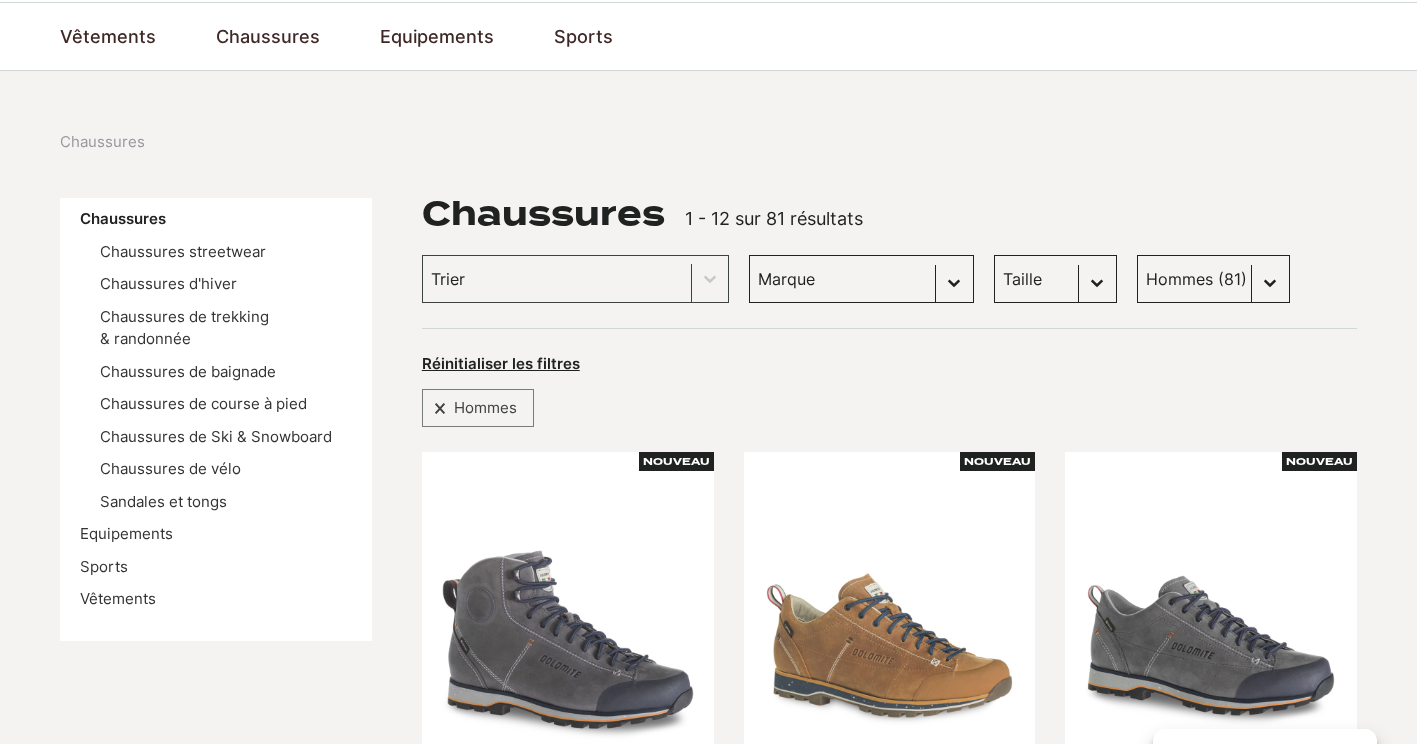scroll, scrollTop: 300, scrollLeft: 0, axis: vertical 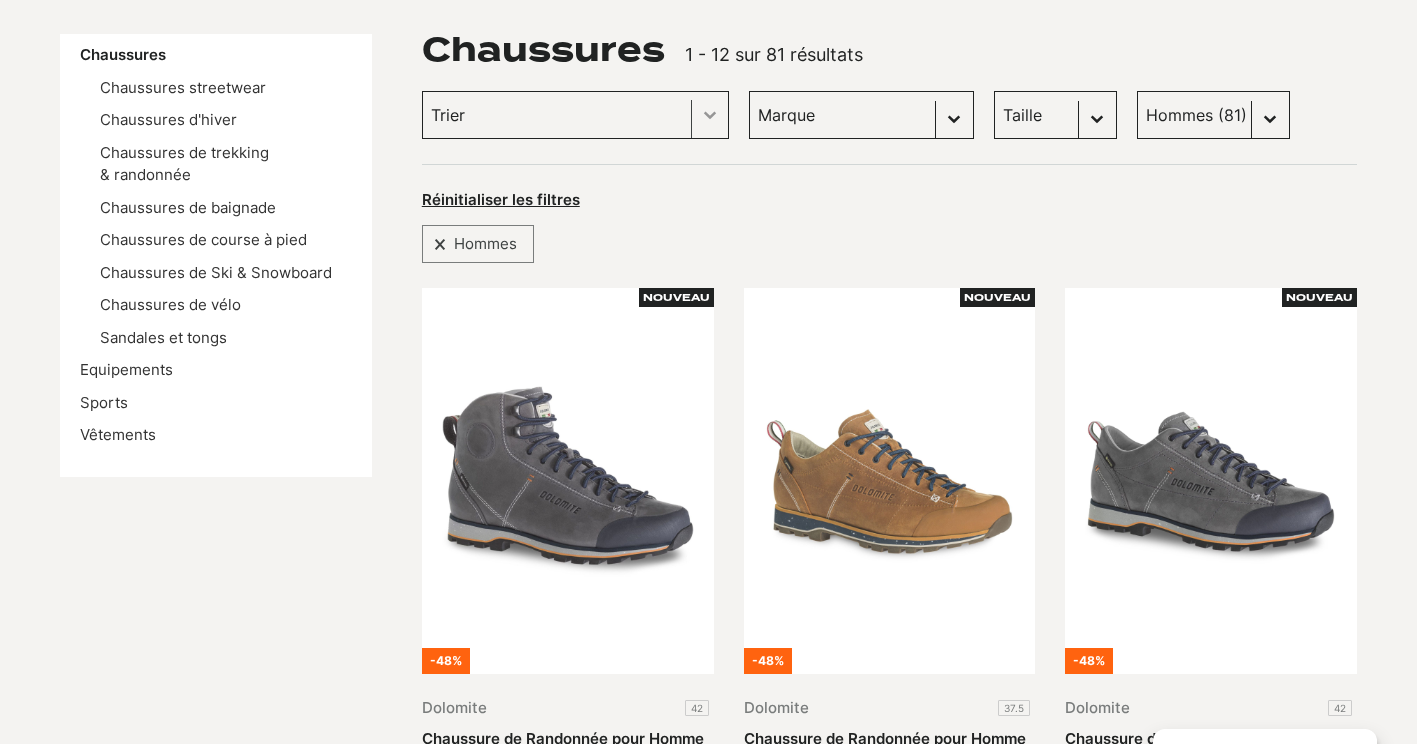 click at bounding box center (710, 115) 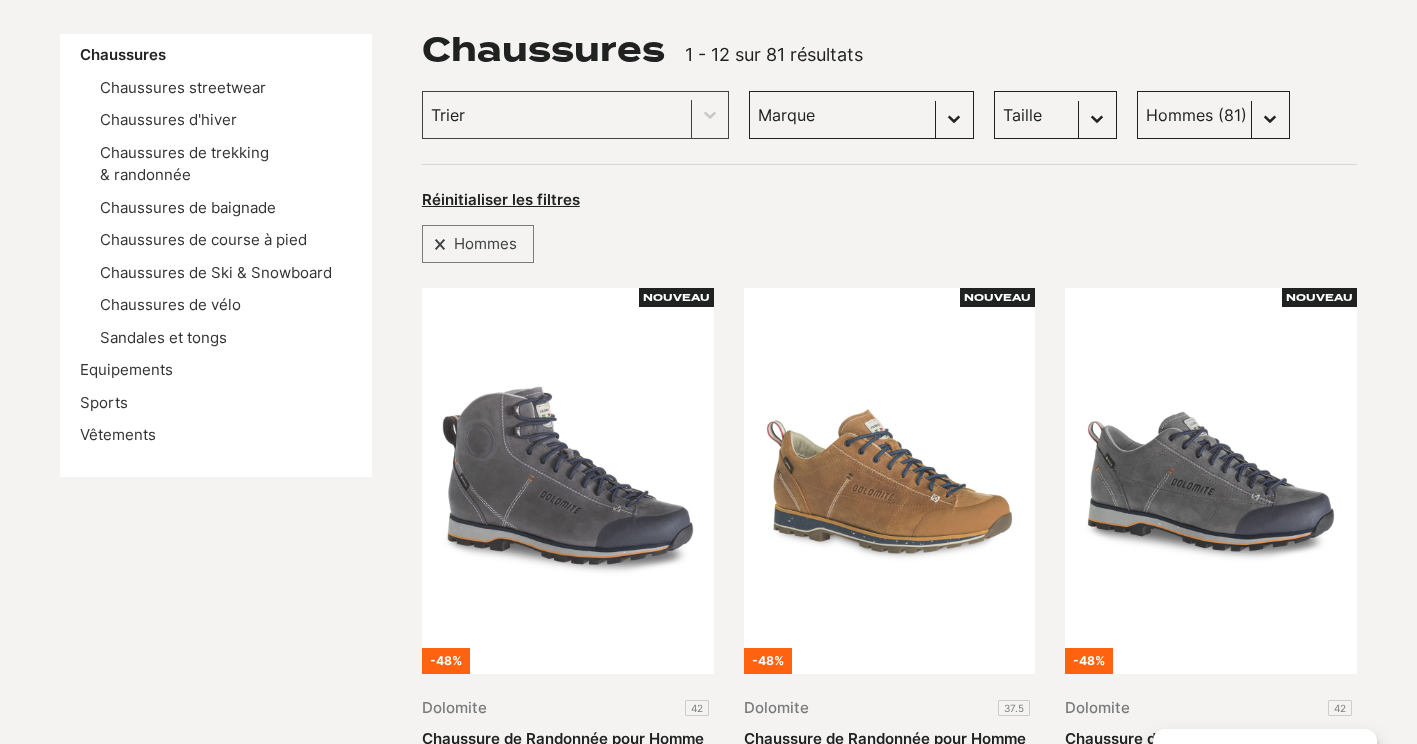 click on "[PERSON_NAME] (20) Kayland (8) Vans (21) Dolomite (11) DakarShoes (3) Globe Skateboards (3) Head (3) Paredes (0) Craft (1) Dynafit (0)" at bounding box center [861, 115] 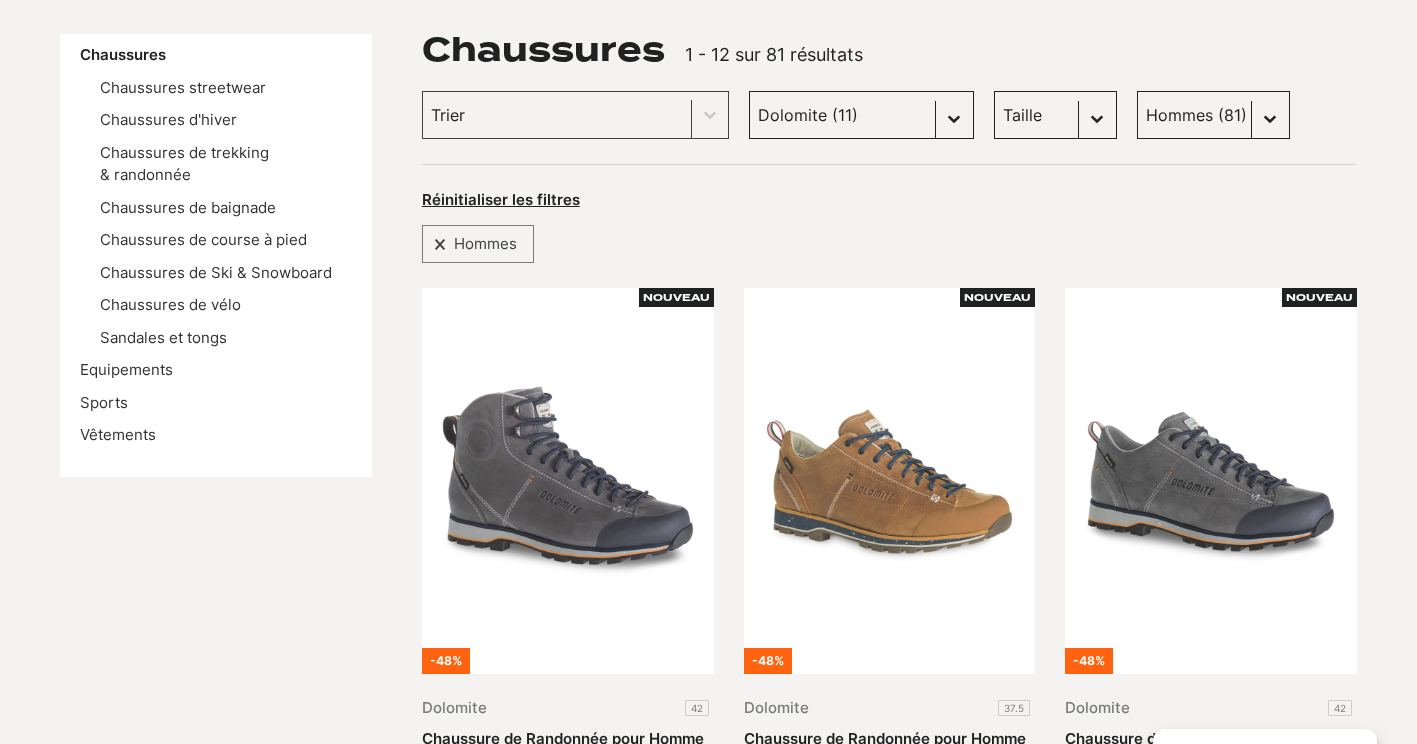 click on "[PERSON_NAME] (20) Kayland (8) Vans (21) Dolomite (11) DakarShoes (3) Globe Skateboards (3) Head (3) Paredes (0) Craft (1) Dynafit (0)" at bounding box center [861, 115] 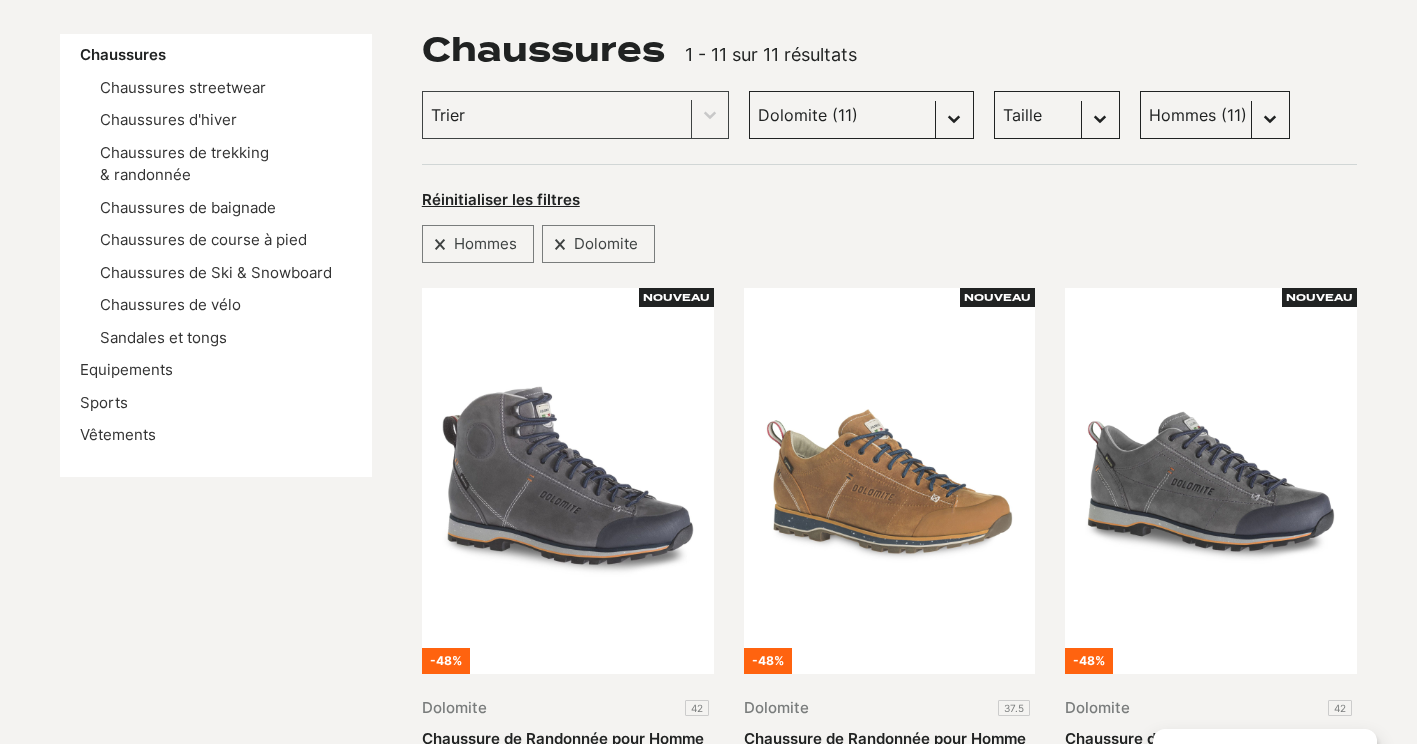 click on "[PERSON_NAME] (20) Kayland (8) Vans (21) Dolomite (11) DakarShoes (3) Globe Skateboards (3) Head (3) Paredes (0) Craft (1) Dynafit (0)" at bounding box center (861, 115) 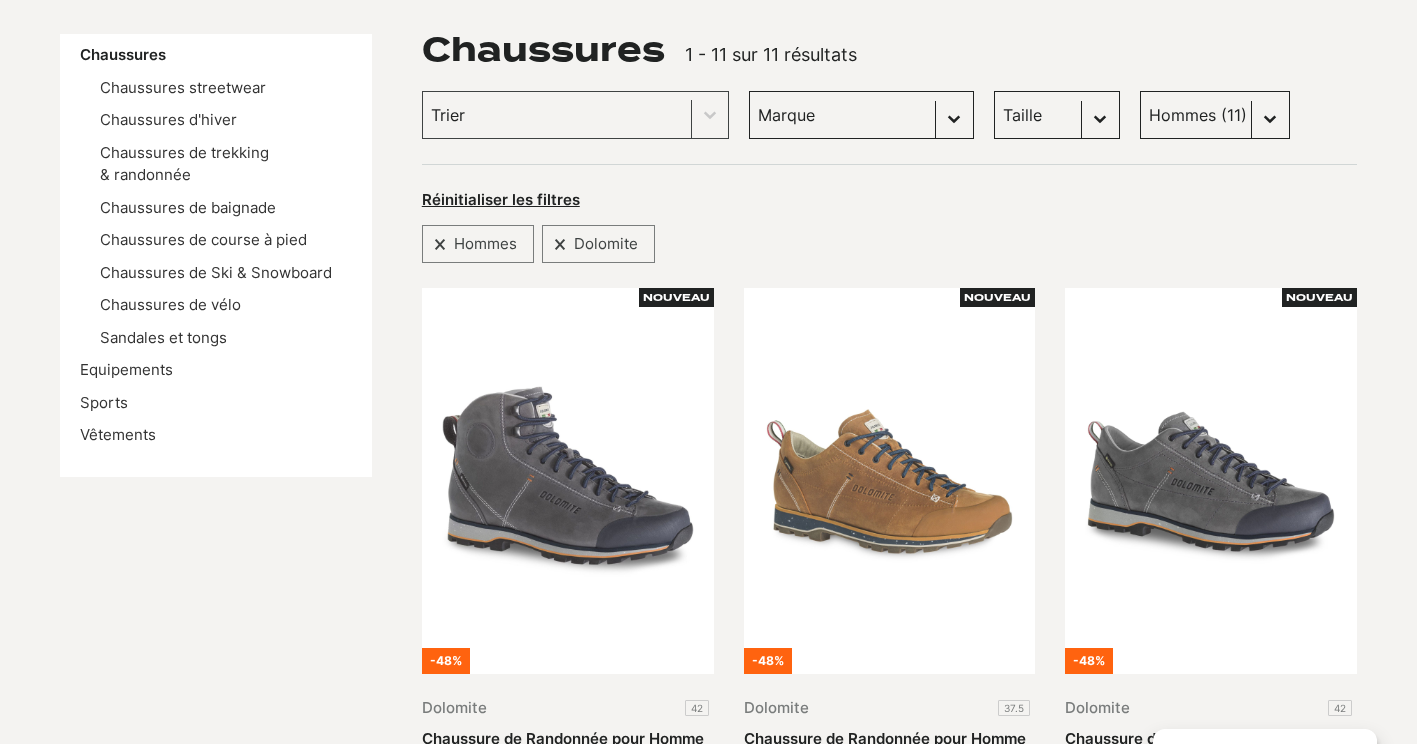 click on "[PERSON_NAME] (20) Kayland (8) Vans (21) Dolomite (11) DakarShoes (3) Globe Skateboards (3) Head (3) Paredes (0) Craft (1) Dynafit (0)" at bounding box center [861, 115] 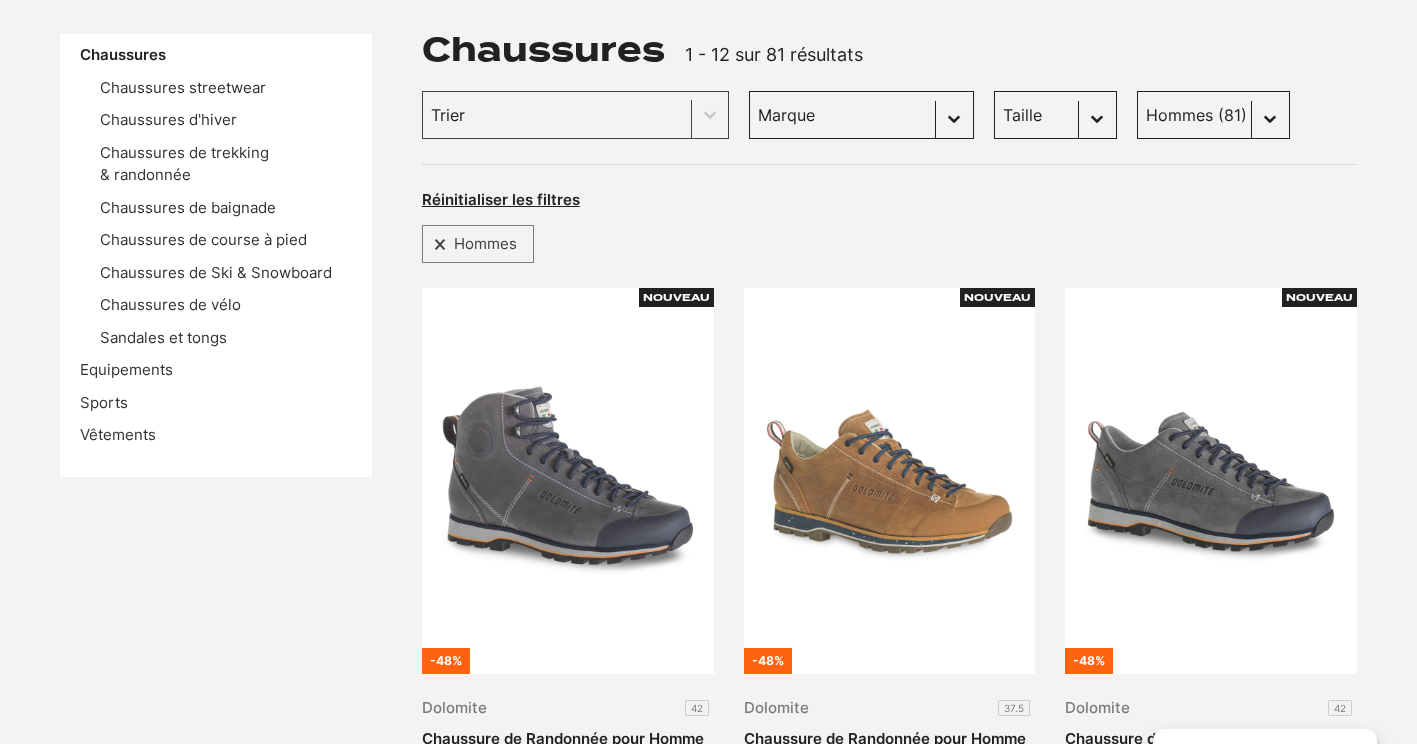 click on "Taille 40.5 (6) 43 (5) 45 (6) 36 (1) 42 (5) 45.5 (5) 46 (5) 47 (5) 38 (0) 41 (4) 42.5 (4) 43.5 (4) 44 (4) 37 (1) 37.5 (0) 39 (1) 40 (2) 38.5 (0) 31 (0) 32 (0) 33 (0) 34 (0) 35 (1) 36.5 (0) 38-39 (1) 40-41 (1) 44.5 (1) 46-47 (1) 47.5 (1)" at bounding box center [1055, 115] 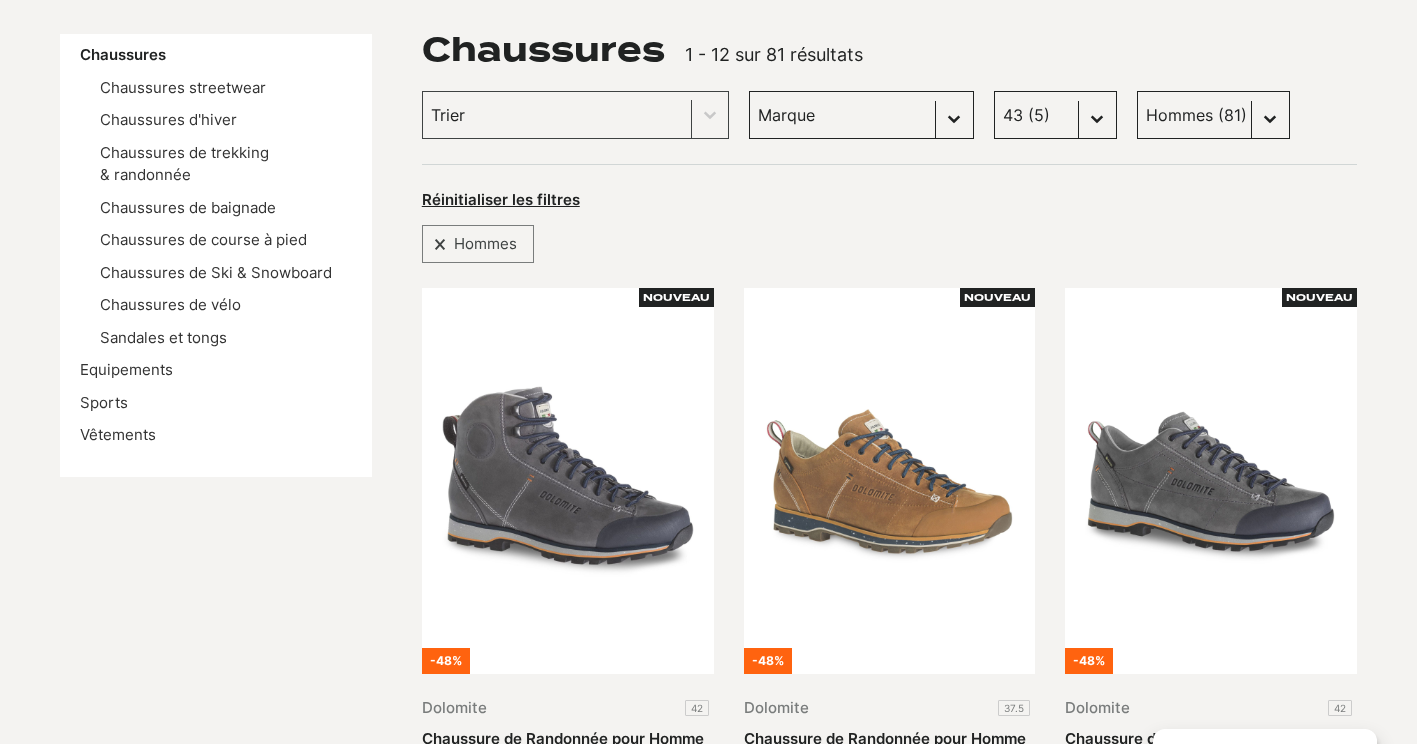 click on "Taille 40.5 (6) 43 (5) 45 (6) 36 (1) 42 (5) 45.5 (5) 46 (5) 47 (5) 38 (0) 41 (4) 42.5 (4) 43.5 (4) 44 (4) 37 (1) 37.5 (0) 39 (1) 40 (2) 38.5 (0) 31 (0) 32 (0) 33 (0) 34 (0) 35 (1) 36.5 (0) 38-39 (1) 40-41 (1) 44.5 (1) 46-47 (1) 47.5 (1)" at bounding box center [1055, 115] 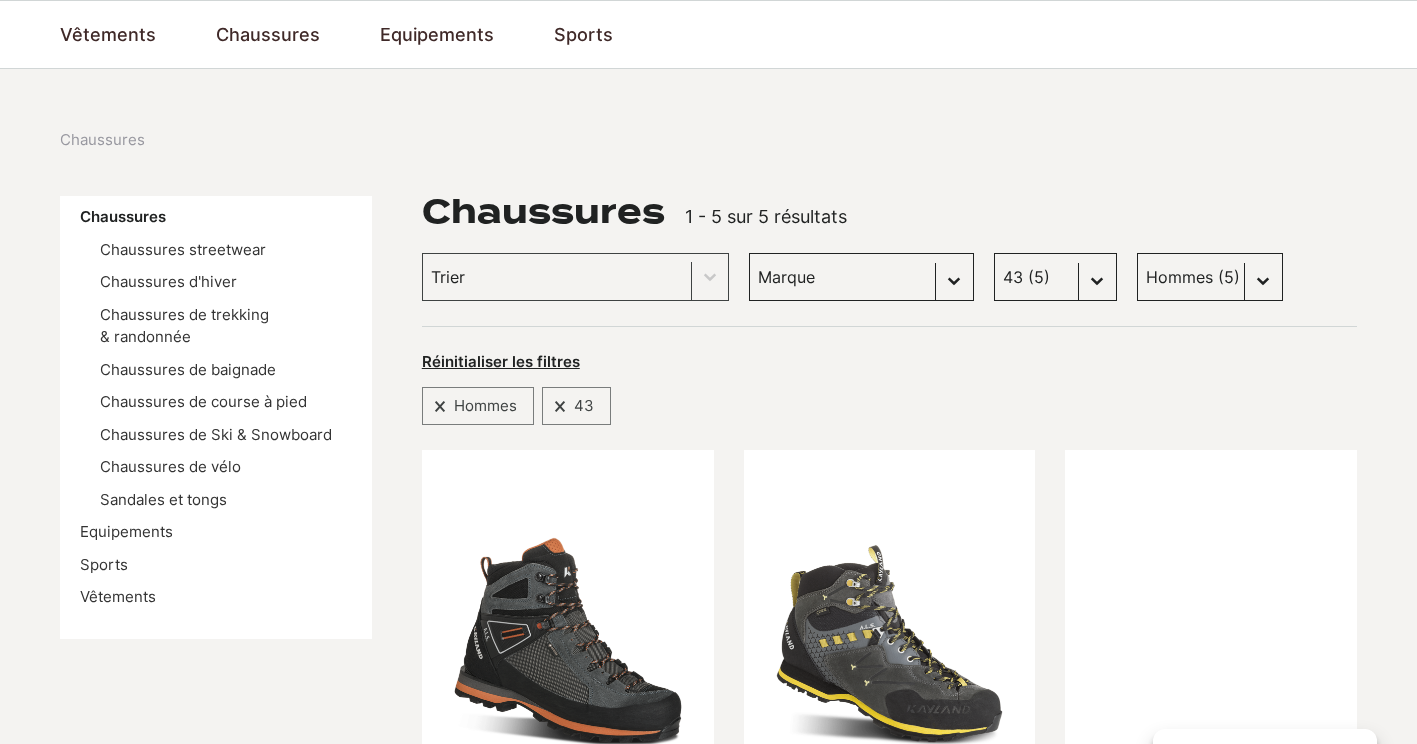 scroll, scrollTop: 0, scrollLeft: 0, axis: both 